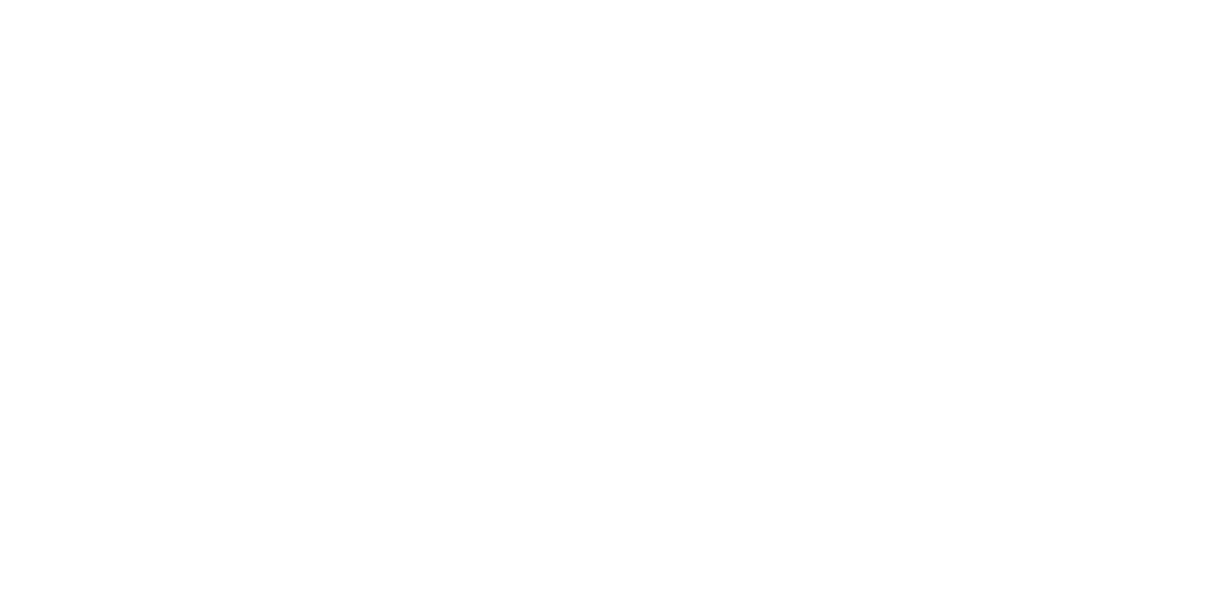 scroll, scrollTop: 0, scrollLeft: 0, axis: both 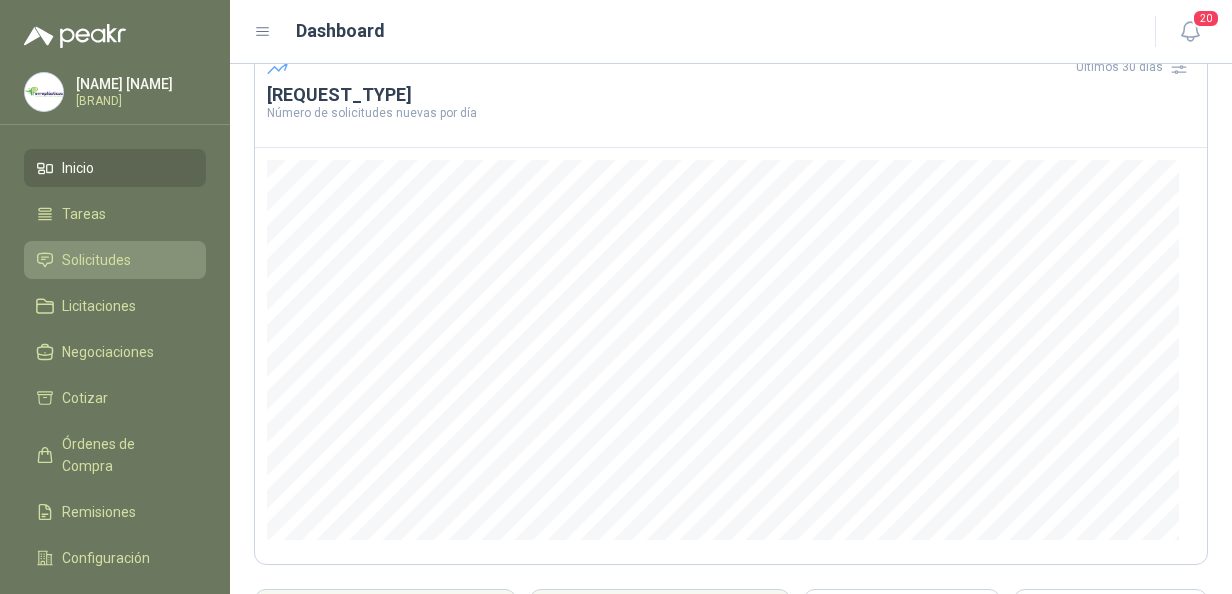 click on "Solicitudes" at bounding box center [96, 260] 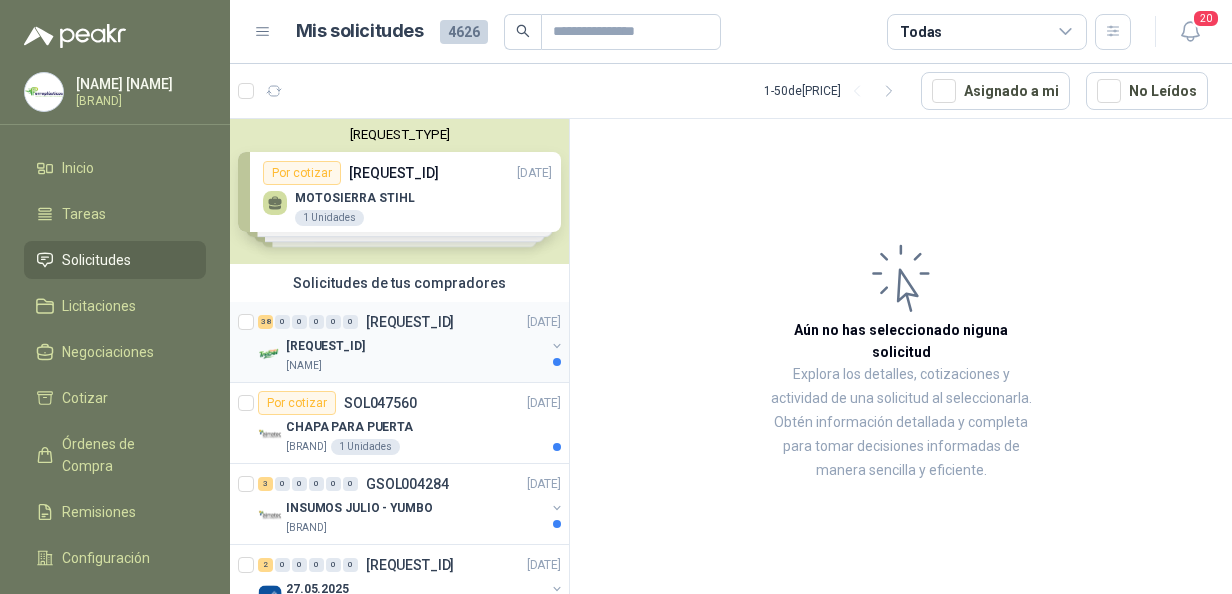click on "[REQUEST_ID]" at bounding box center (325, 346) 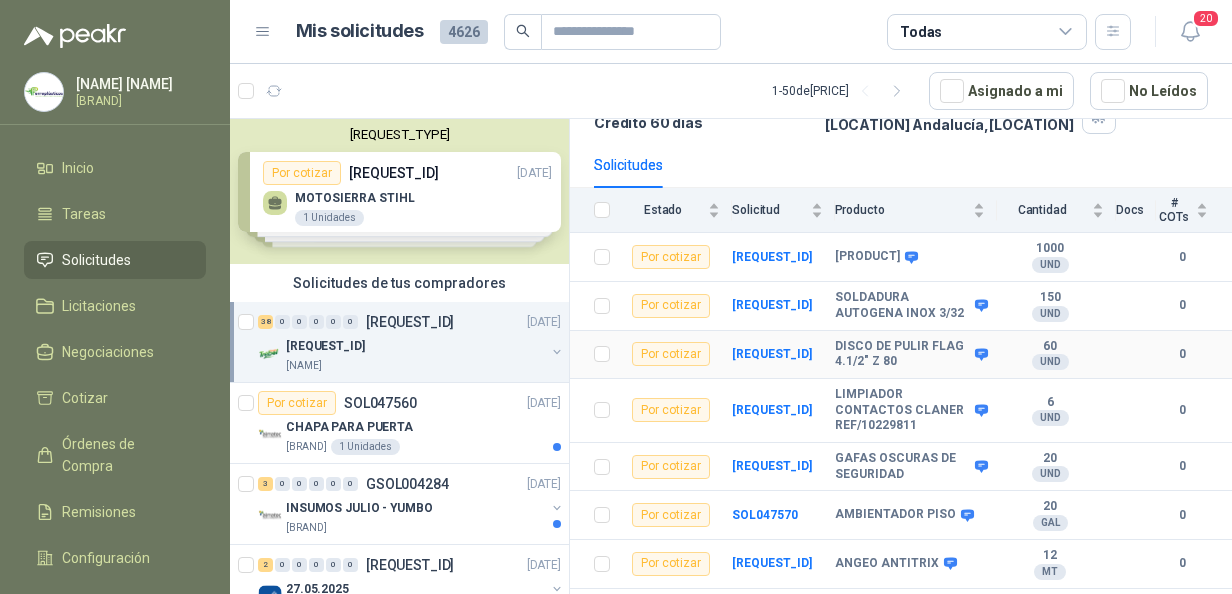 scroll, scrollTop: 200, scrollLeft: 0, axis: vertical 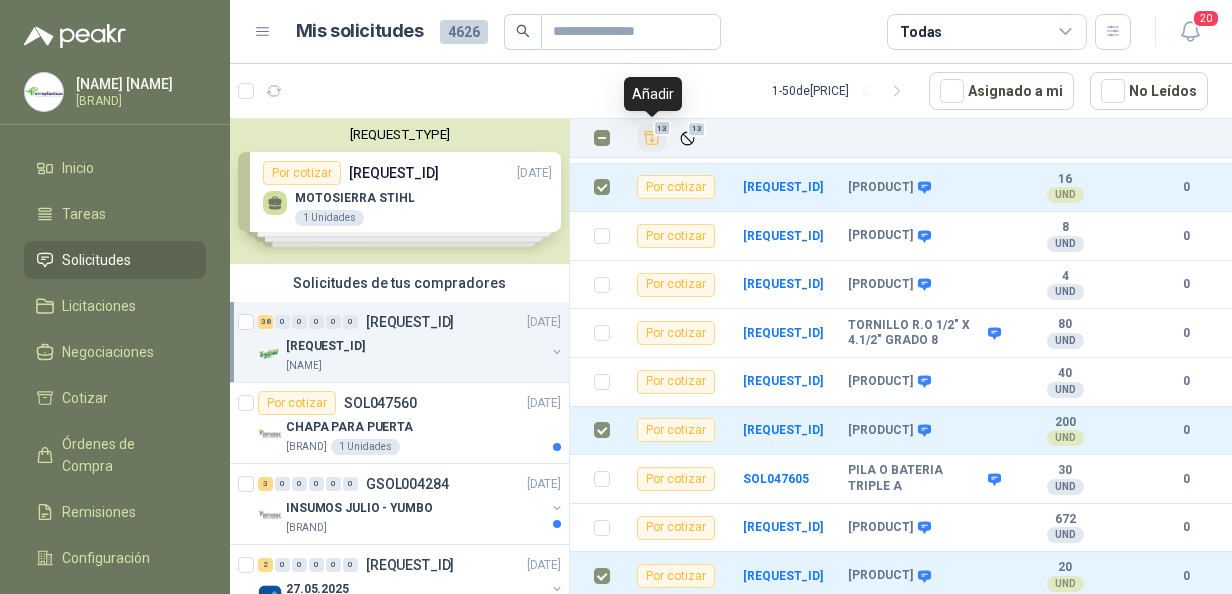 click at bounding box center [652, 138] 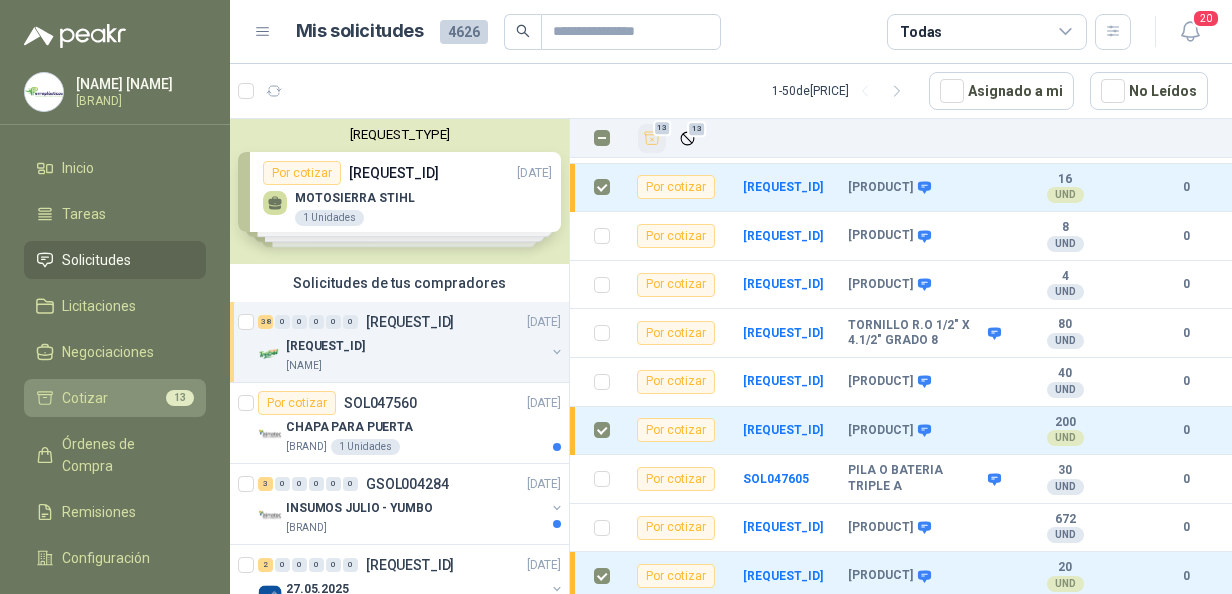 click on "[ACTION] [NUMBER]" at bounding box center [115, 398] 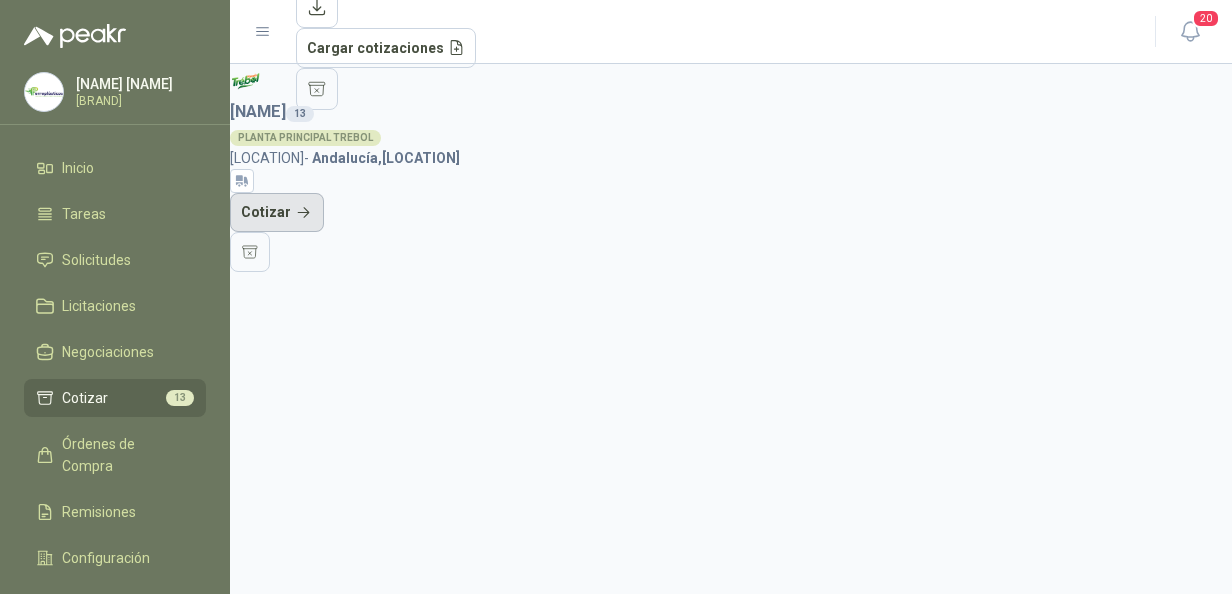 click on "Cotizar" at bounding box center [277, 213] 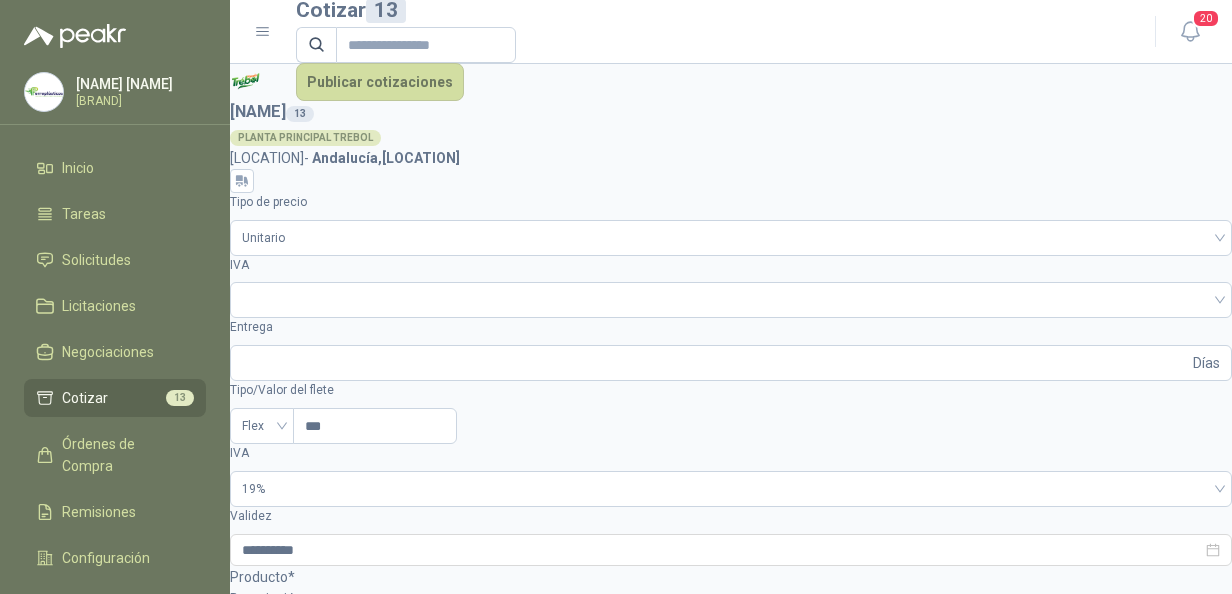 scroll, scrollTop: 100, scrollLeft: 0, axis: vertical 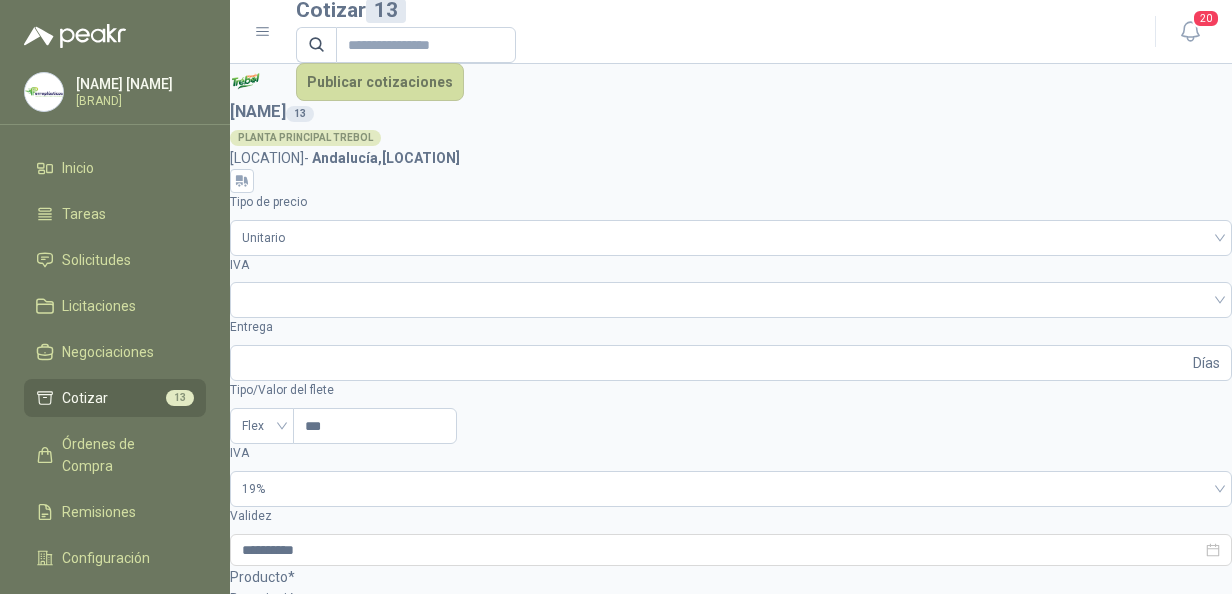 type on "*****" 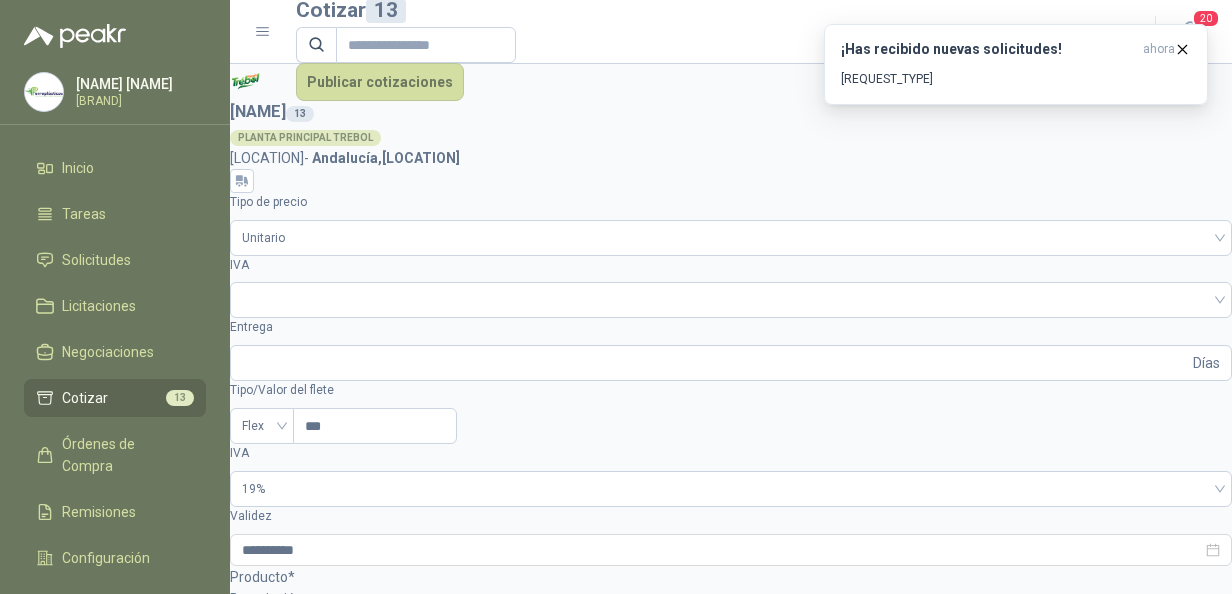 scroll, scrollTop: 222, scrollLeft: 0, axis: vertical 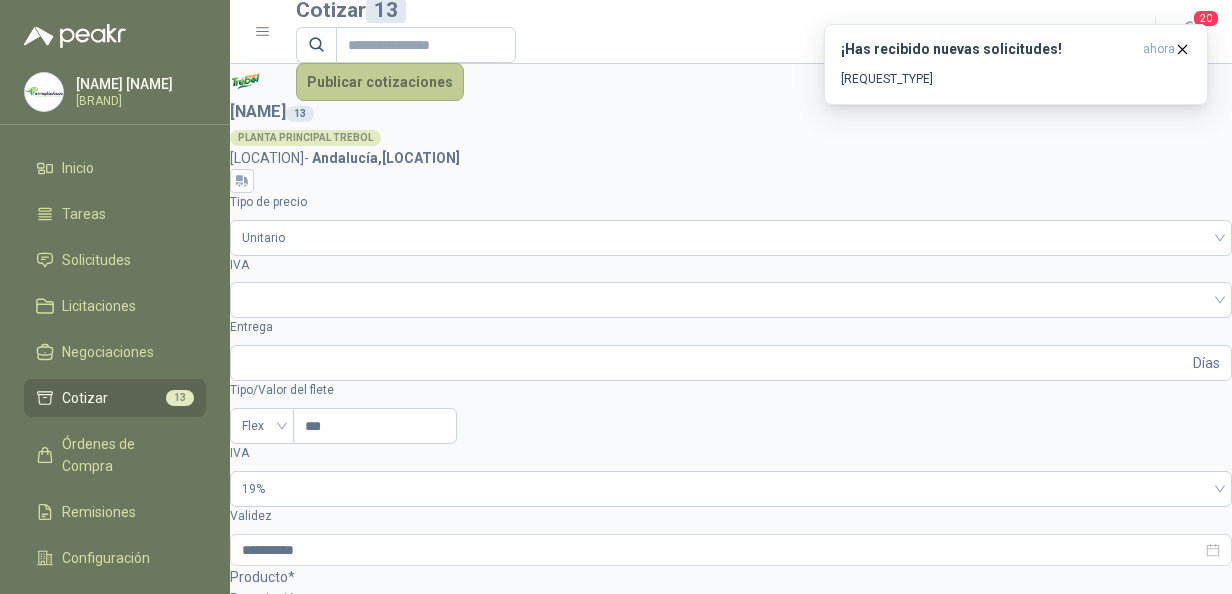 type on "*****" 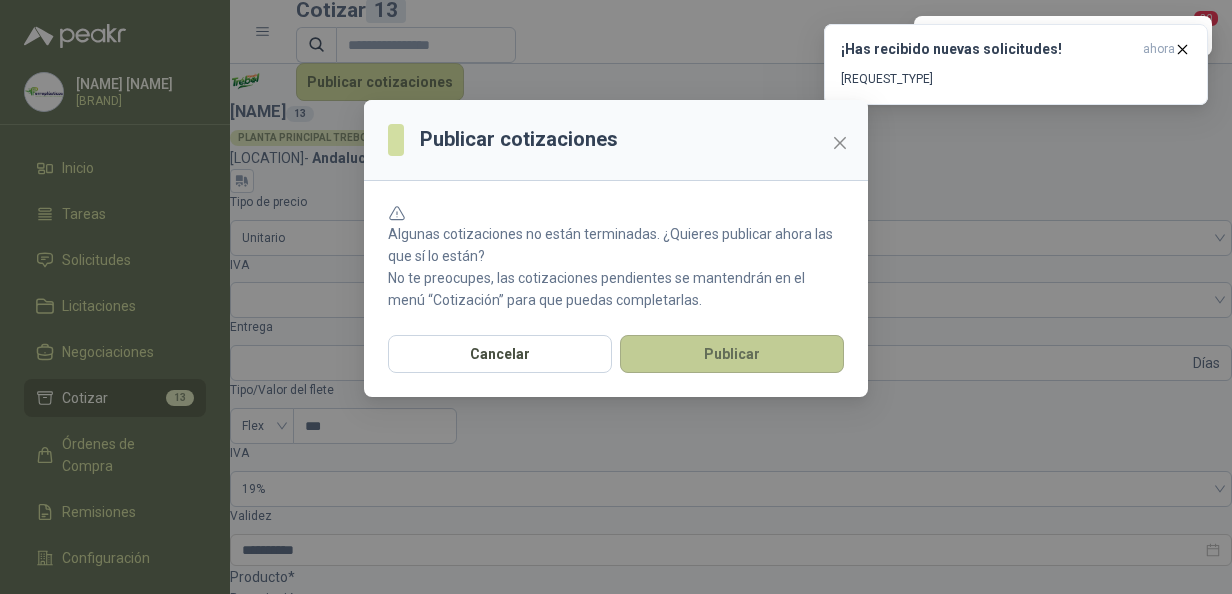 click on "Publicar" at bounding box center [732, 354] 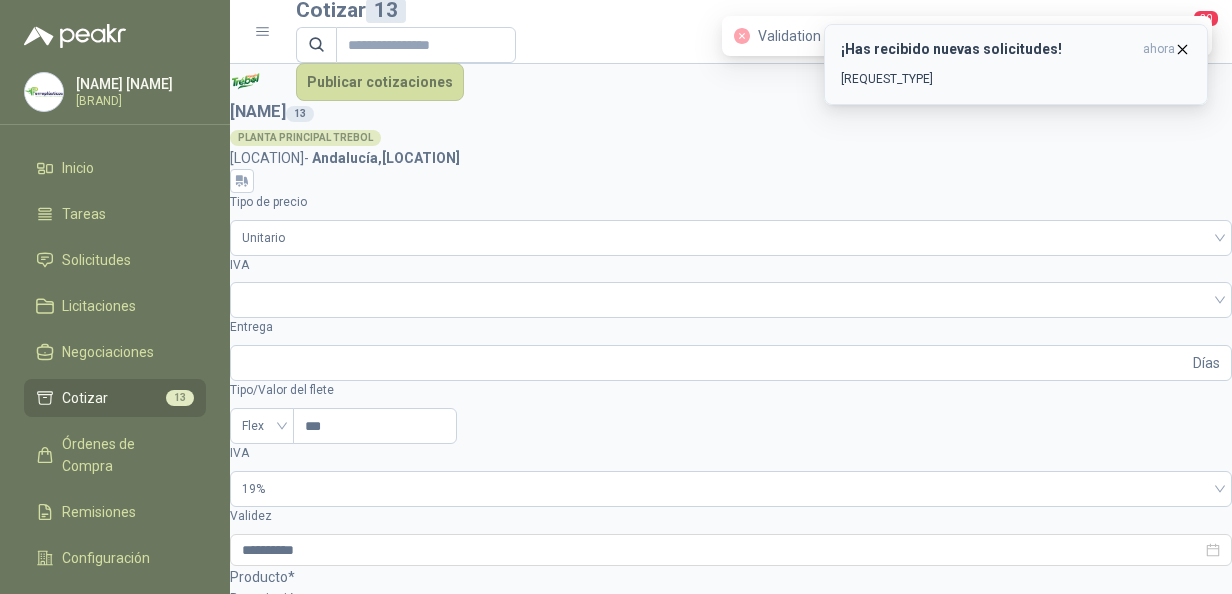 click at bounding box center (1182, 49) 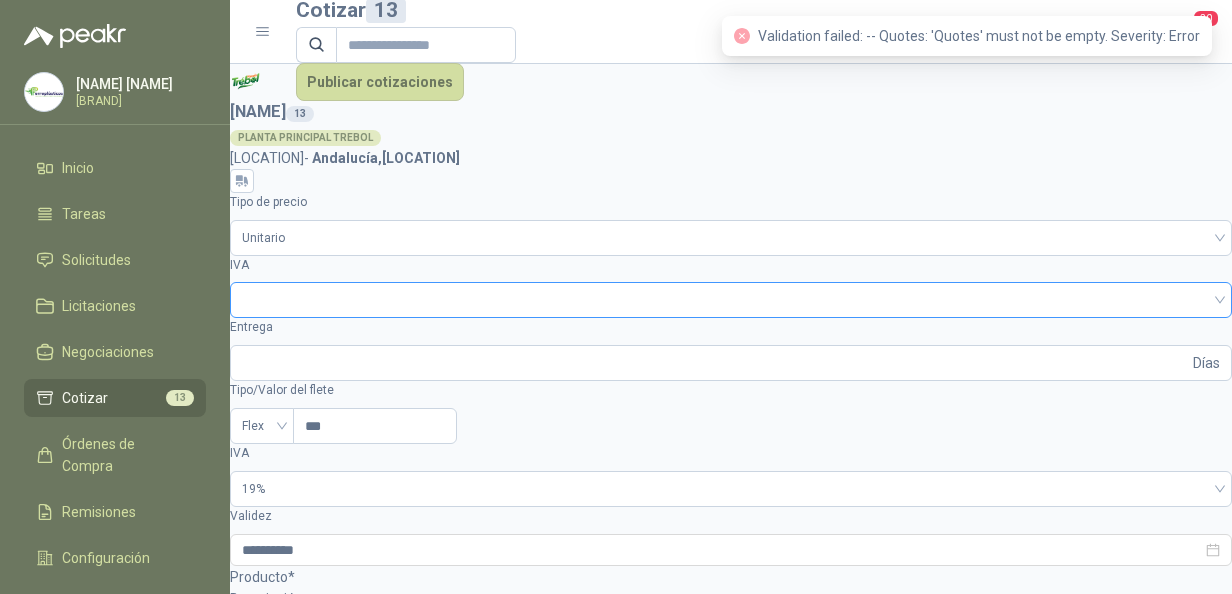 click at bounding box center [731, 238] 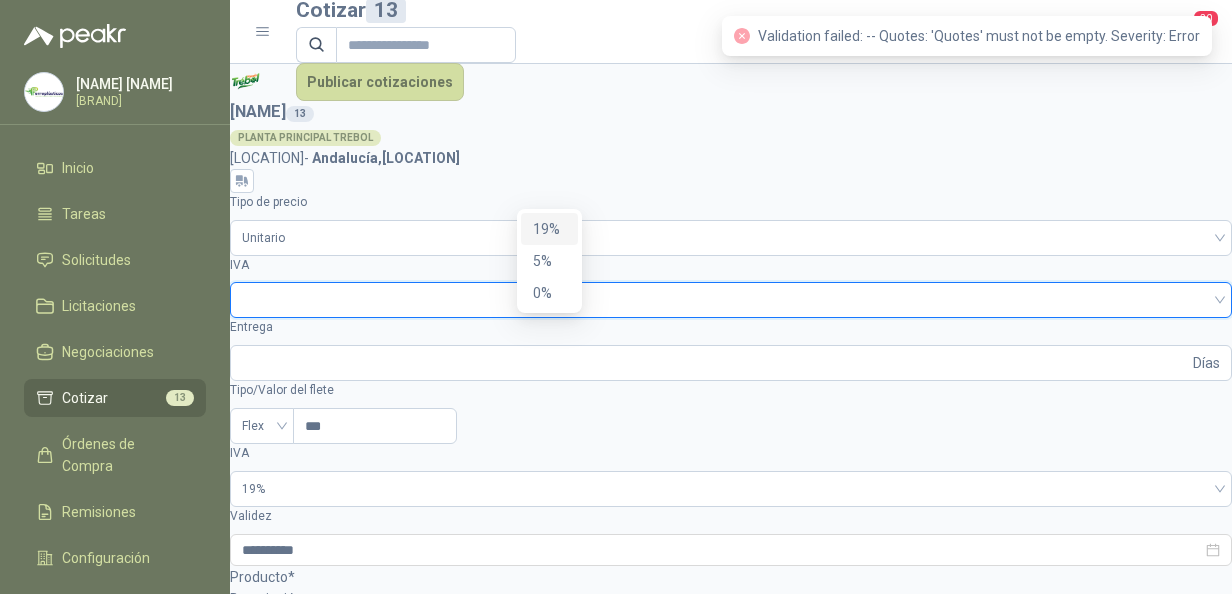 click on "19%" at bounding box center [549, 229] 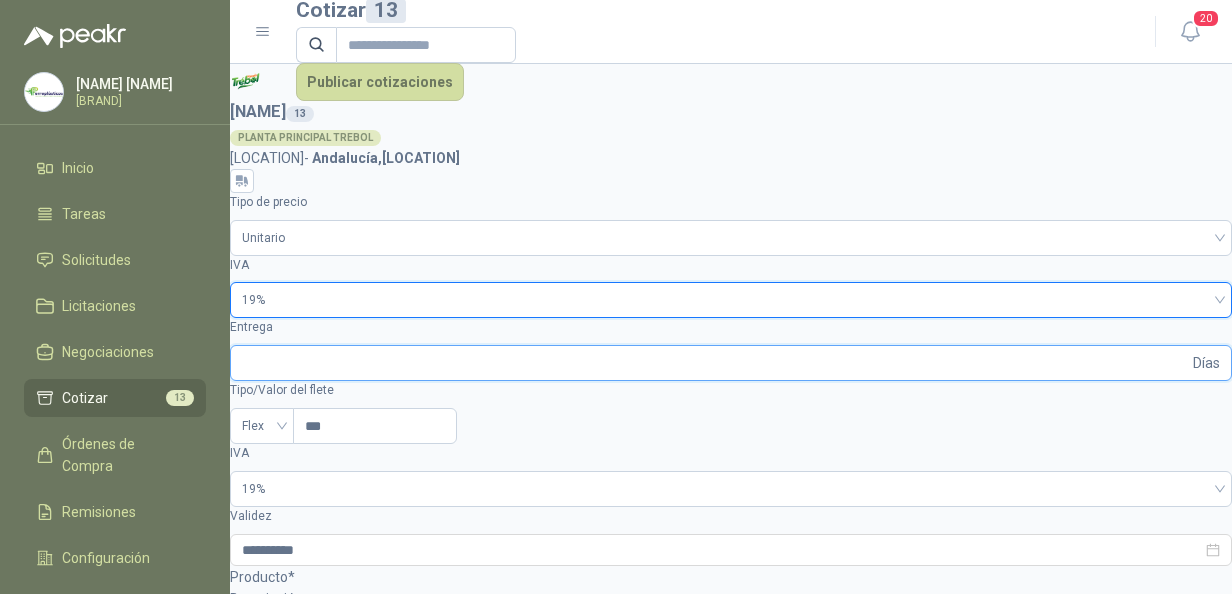 click on "Entrega" at bounding box center (715, 363) 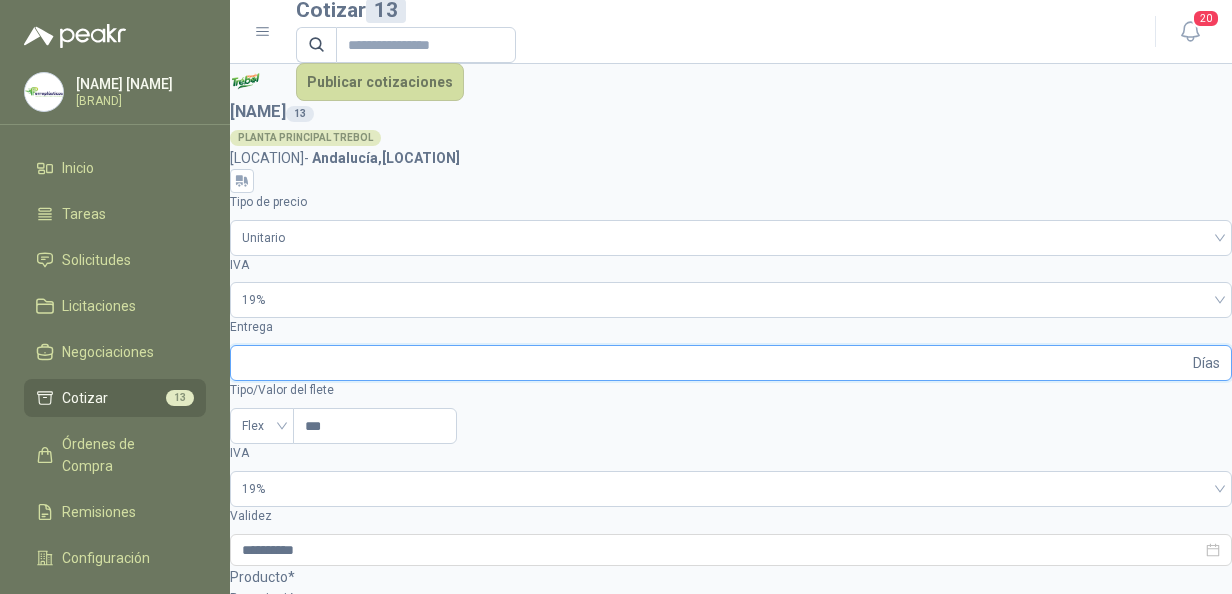 type on "*" 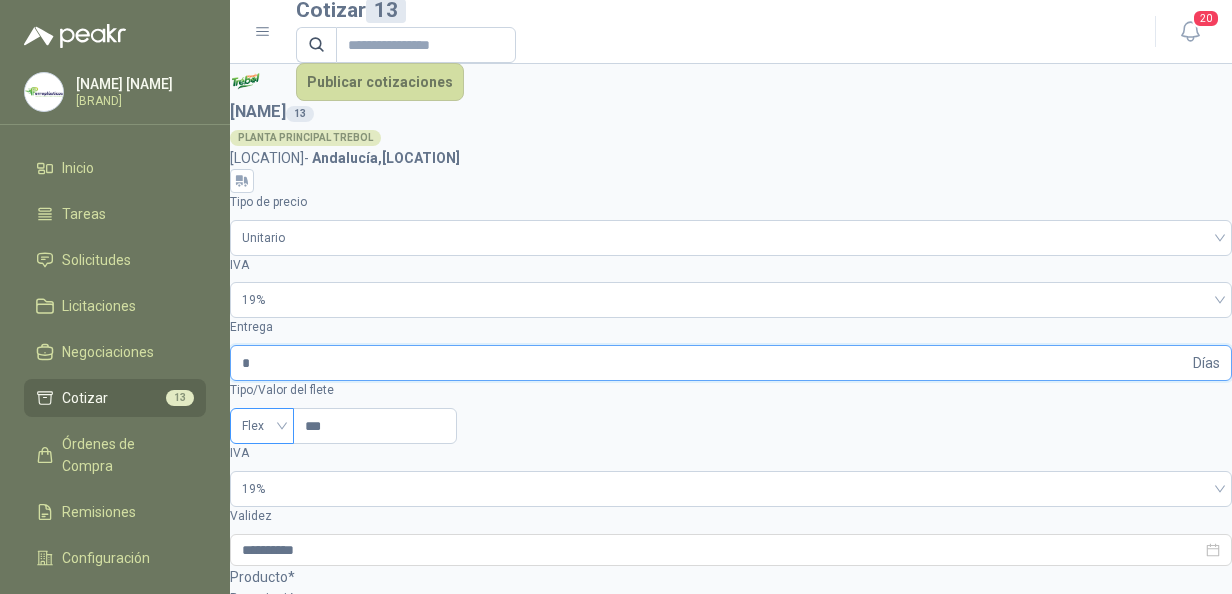click on "Flex" at bounding box center [262, 426] 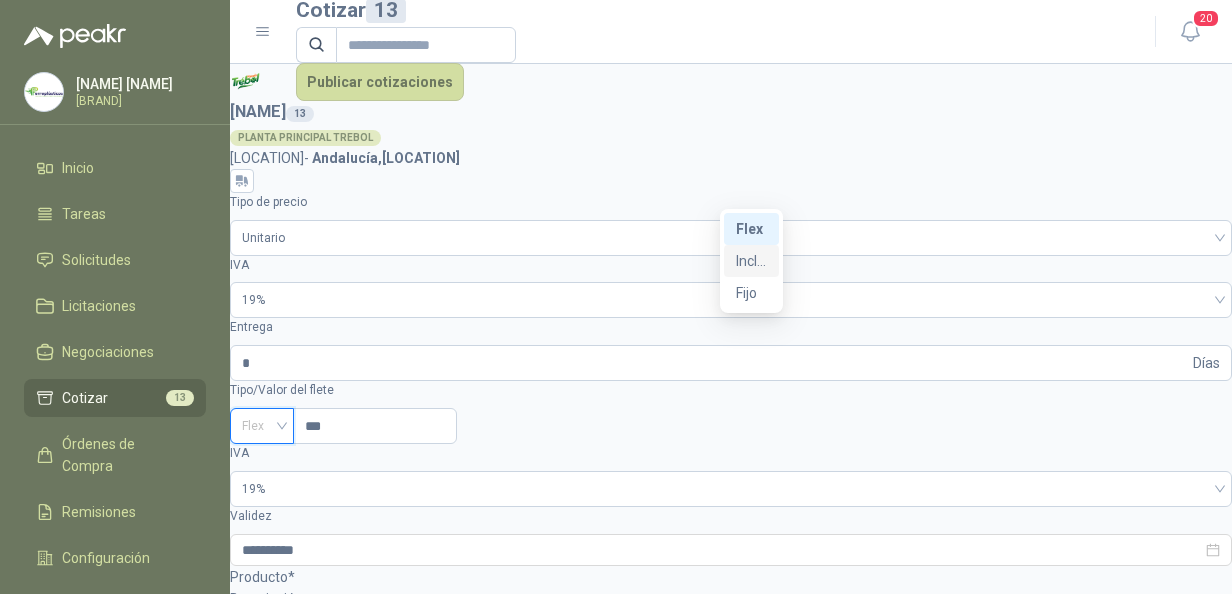 click on "Incluido" at bounding box center [0, 0] 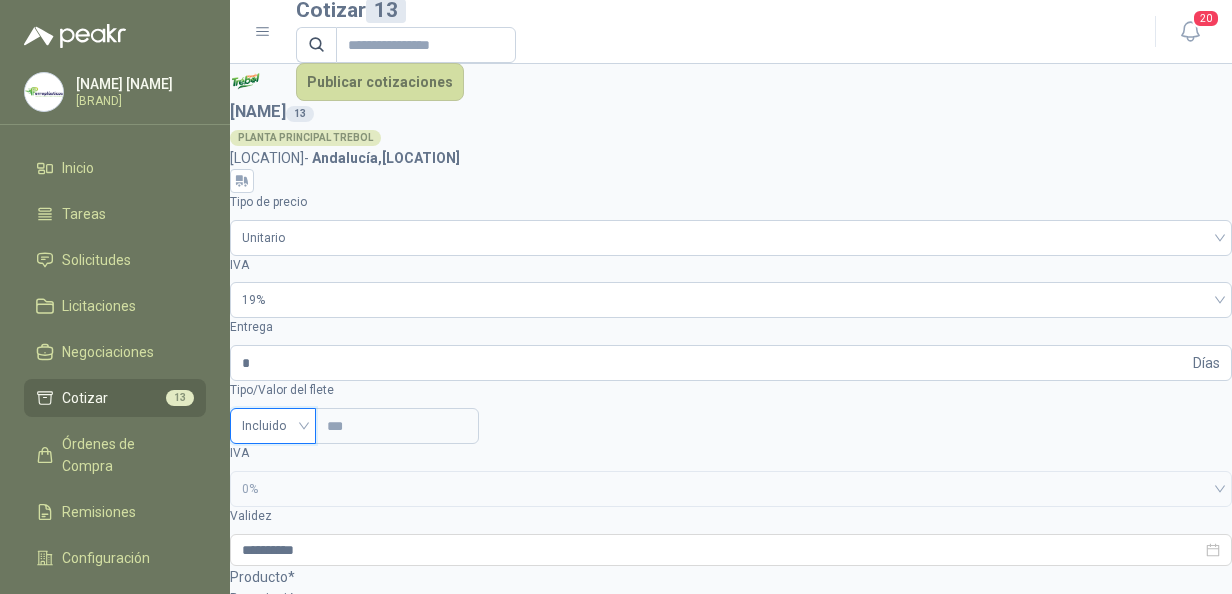 scroll, scrollTop: 576, scrollLeft: 0, axis: vertical 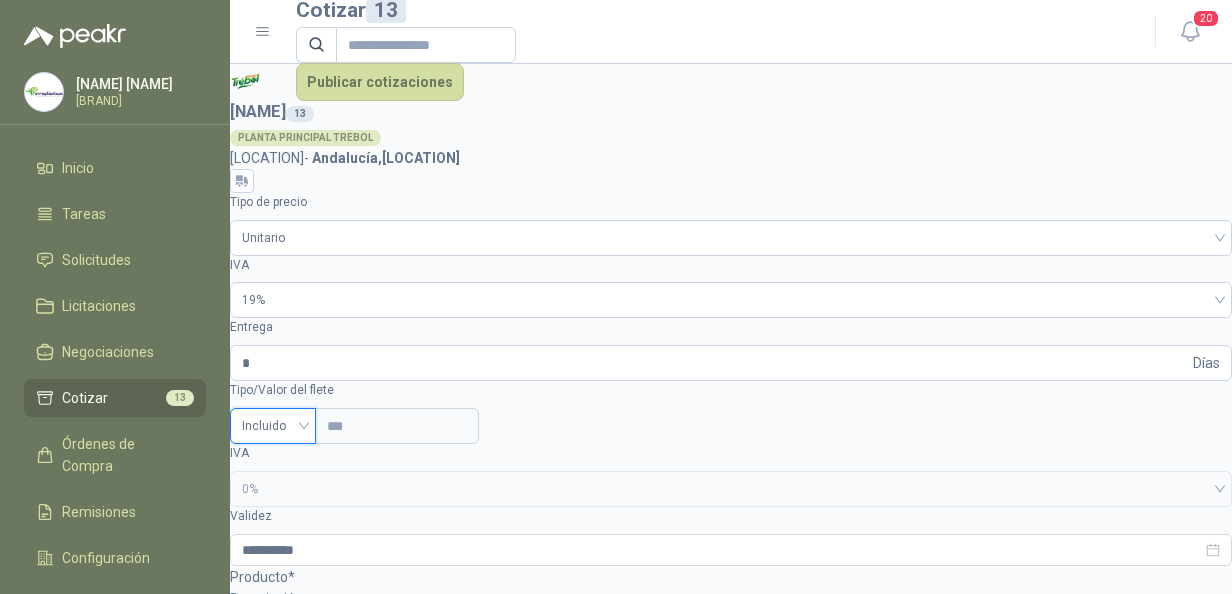 click at bounding box center [259, 1284] 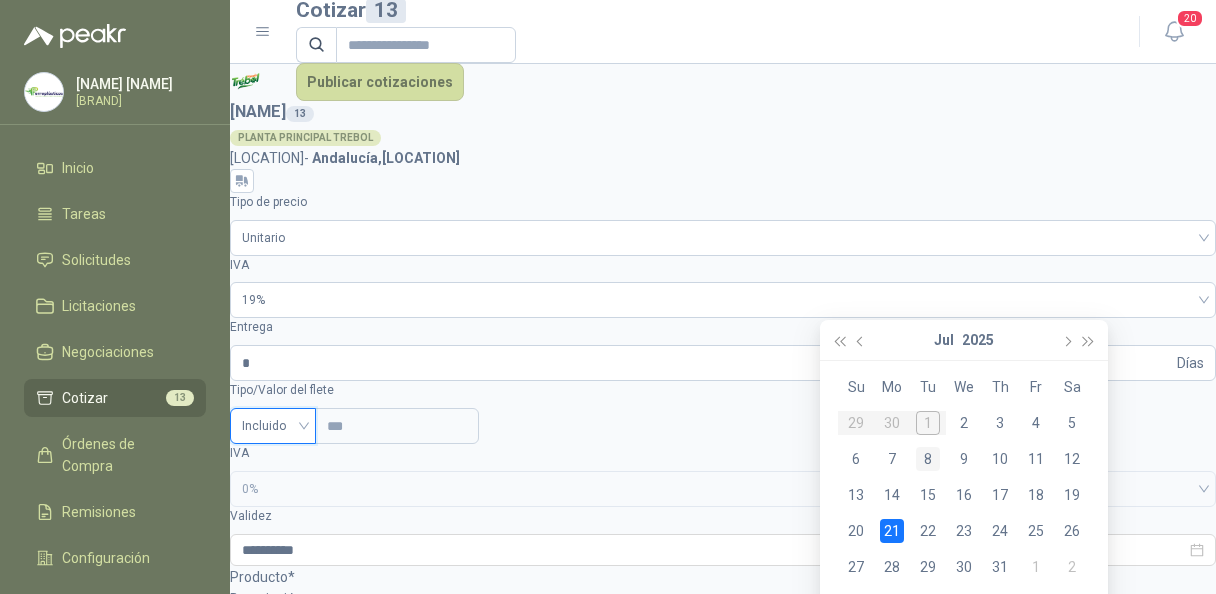 click on "8" at bounding box center (928, 459) 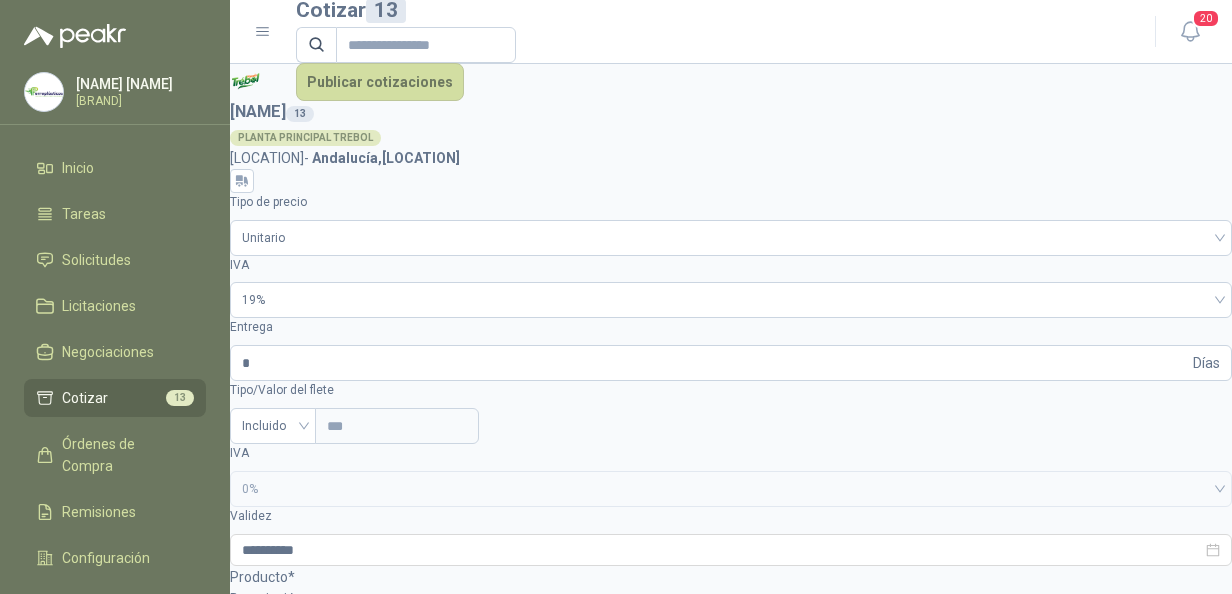 click at bounding box center [259, 1284] 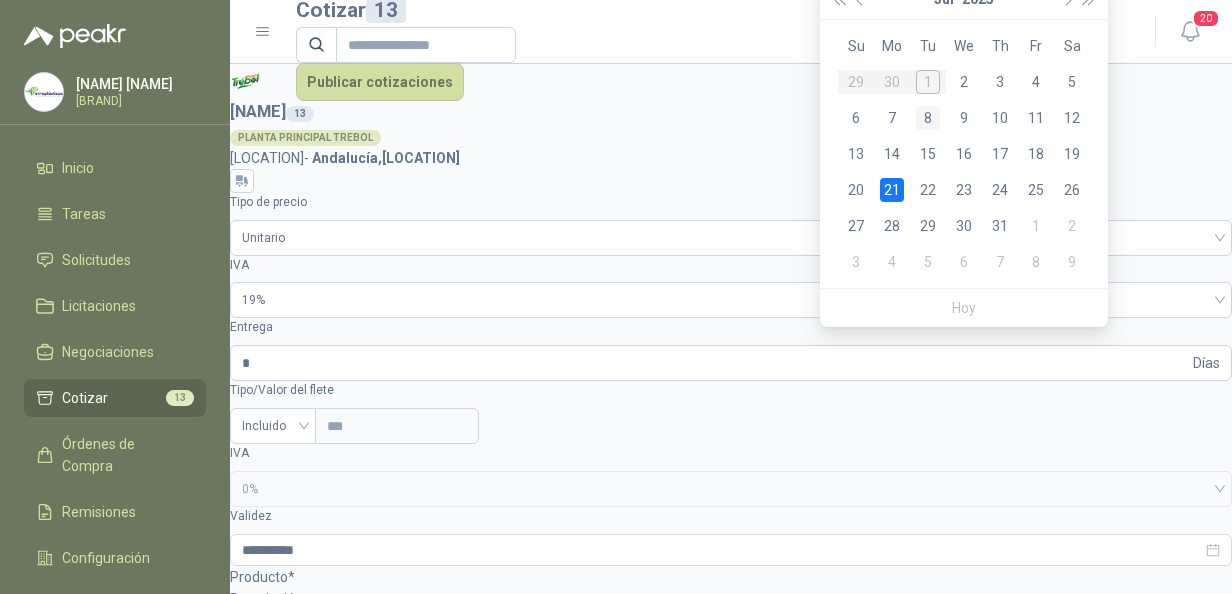 click on "8" at bounding box center [0, 0] 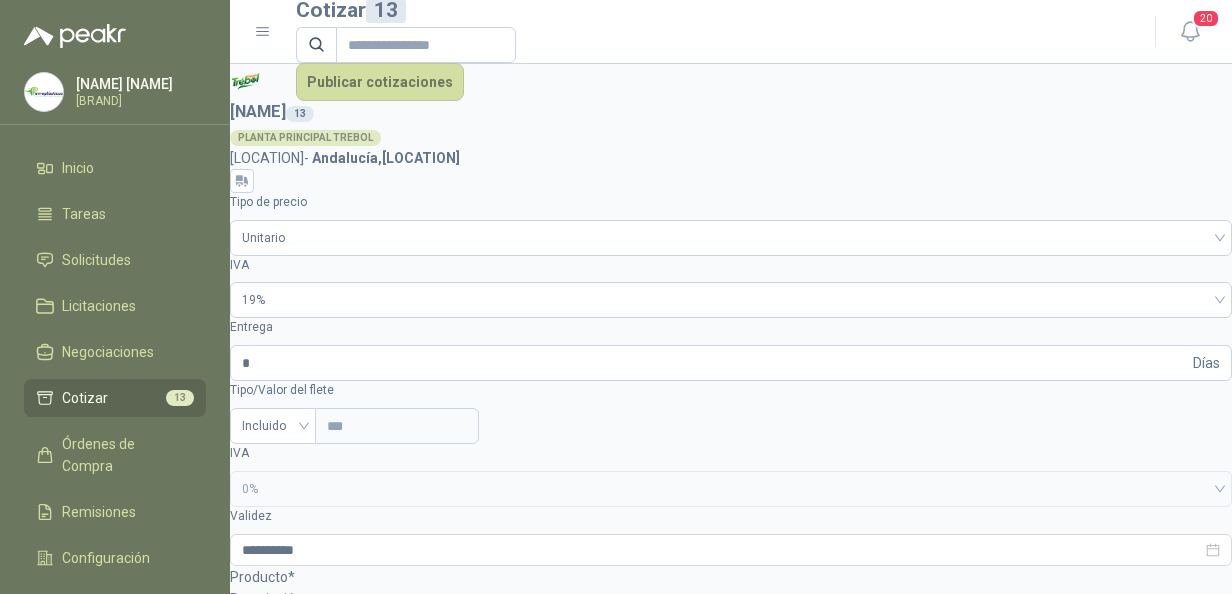 click at bounding box center (259, 1284) 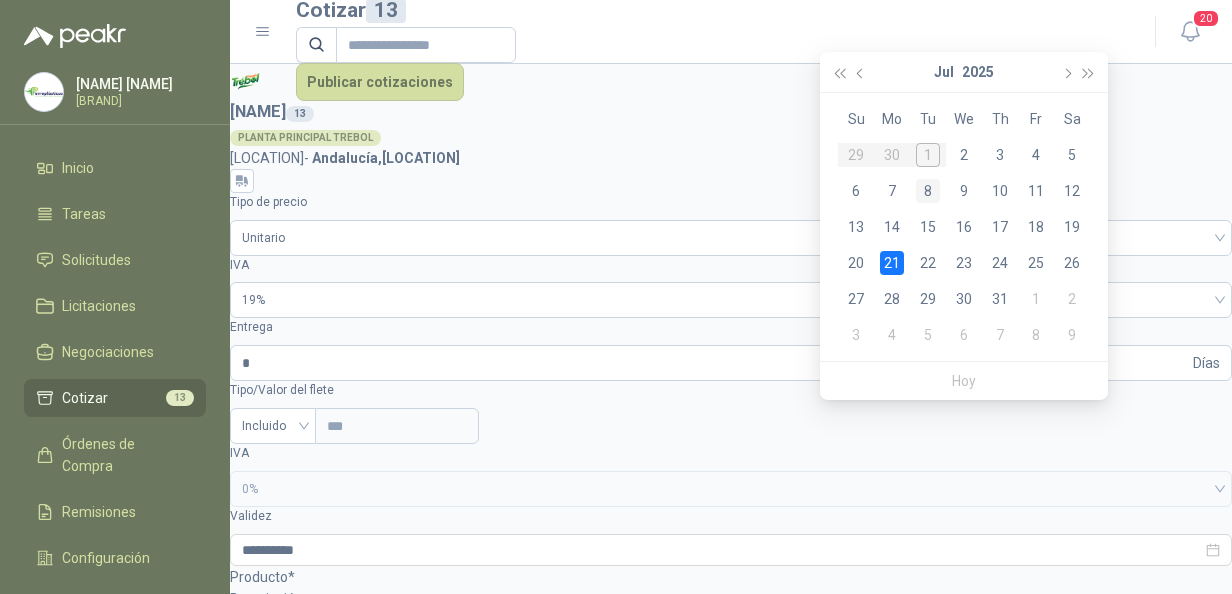 click on "8" at bounding box center [0, 0] 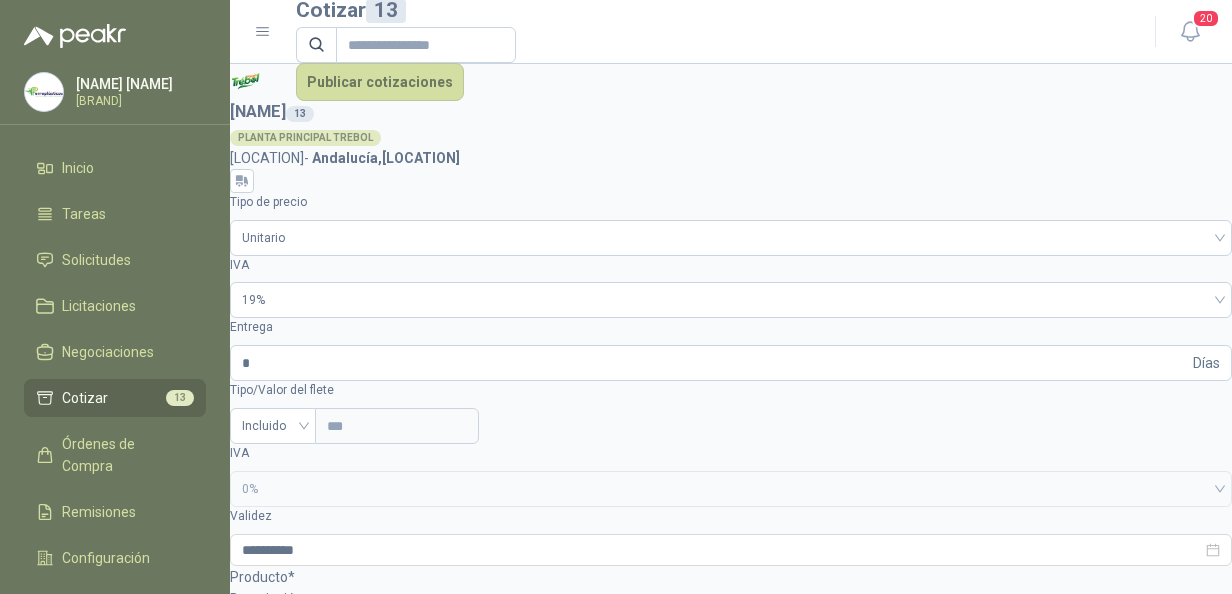 click at bounding box center [259, 1284] 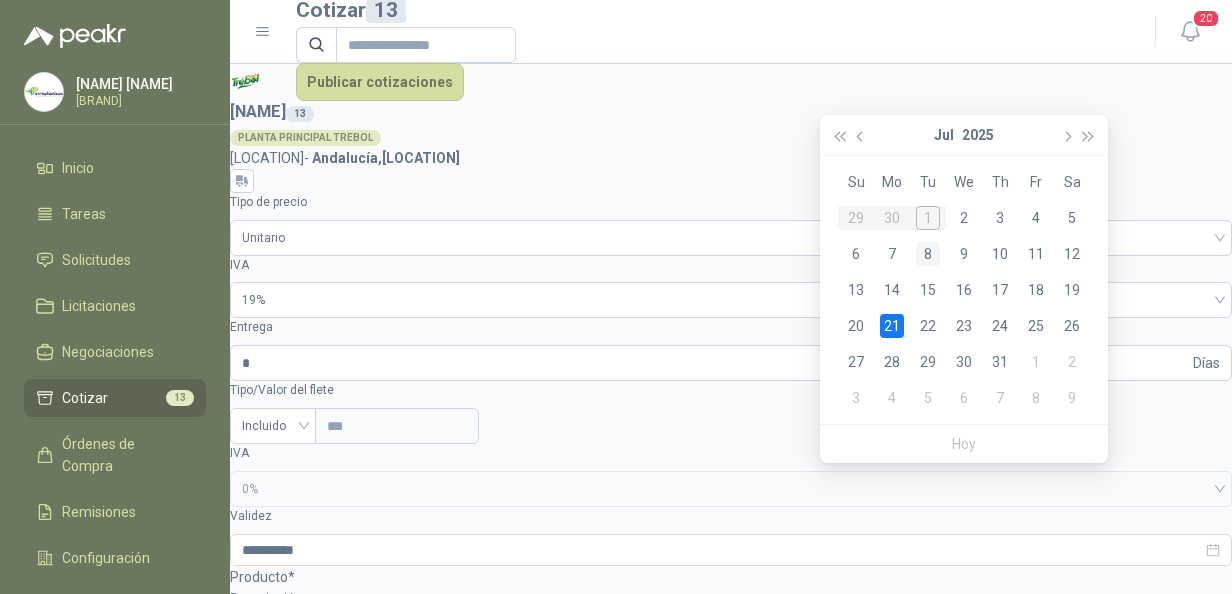 click on "8" at bounding box center [0, 0] 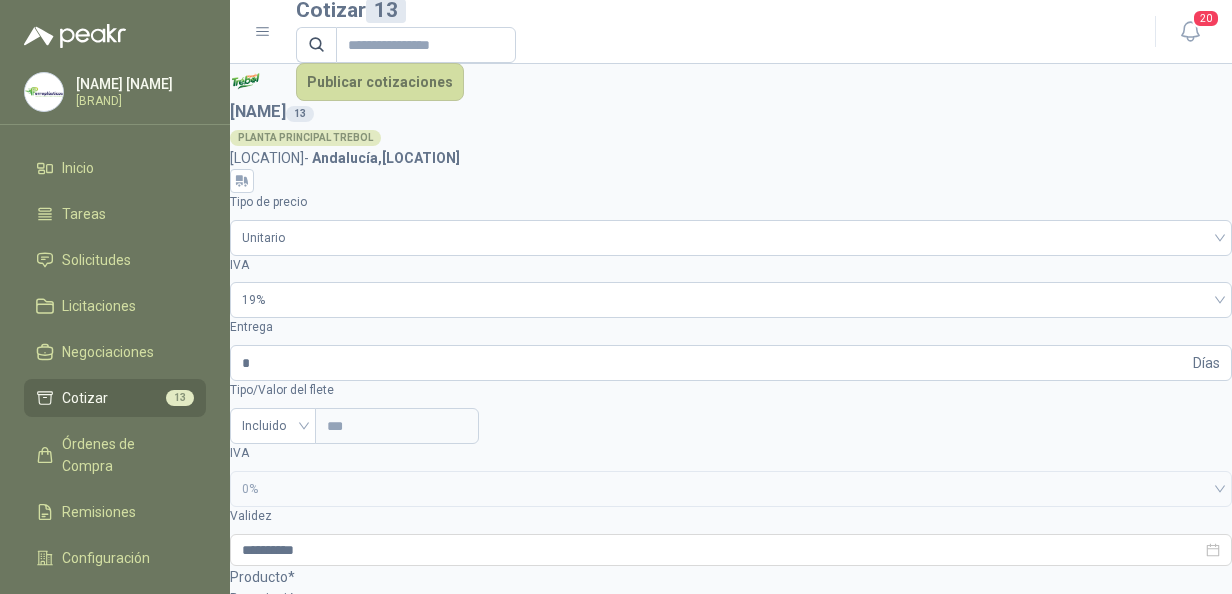 click at bounding box center [258, 1284] 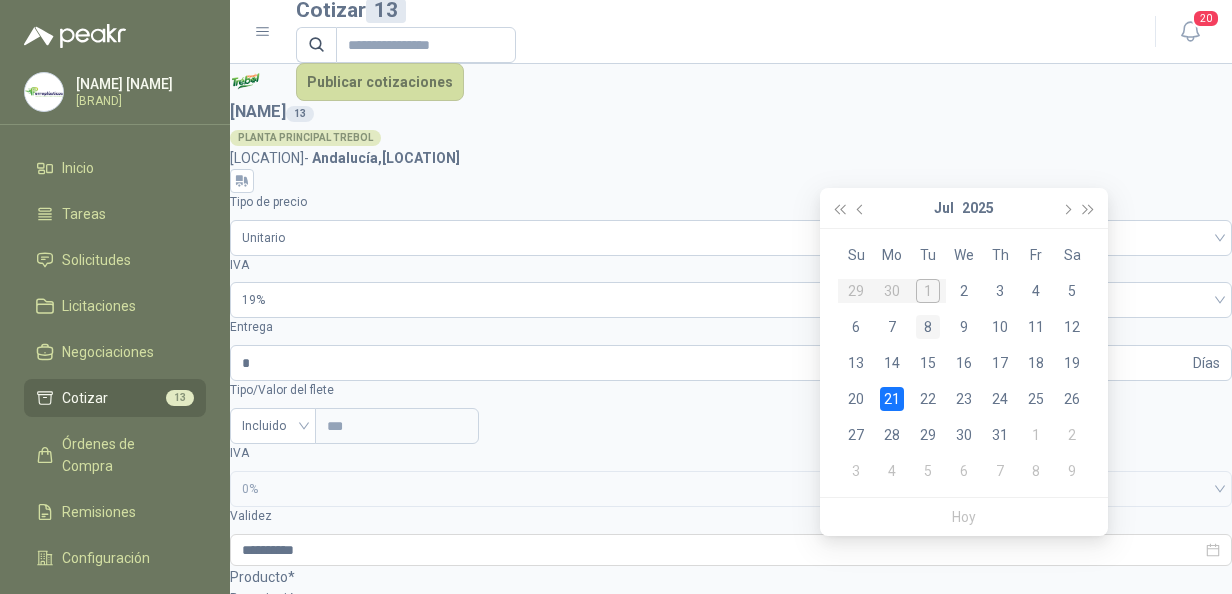 click on "8" at bounding box center [0, 0] 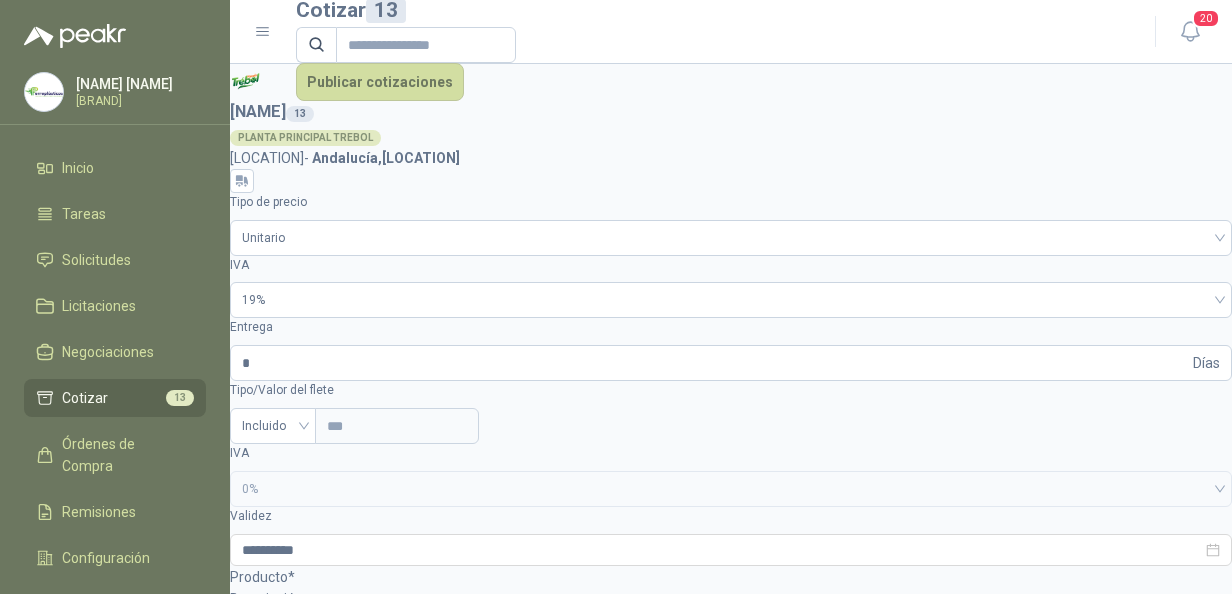 scroll, scrollTop: 300, scrollLeft: 0, axis: vertical 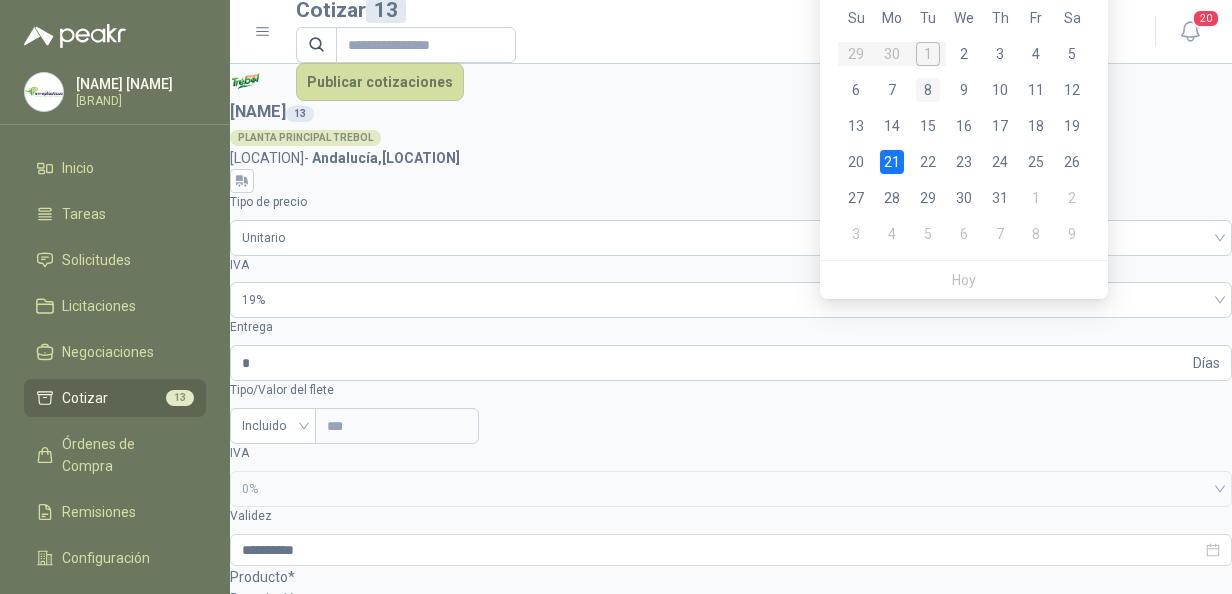 click on "8" at bounding box center [0, 0] 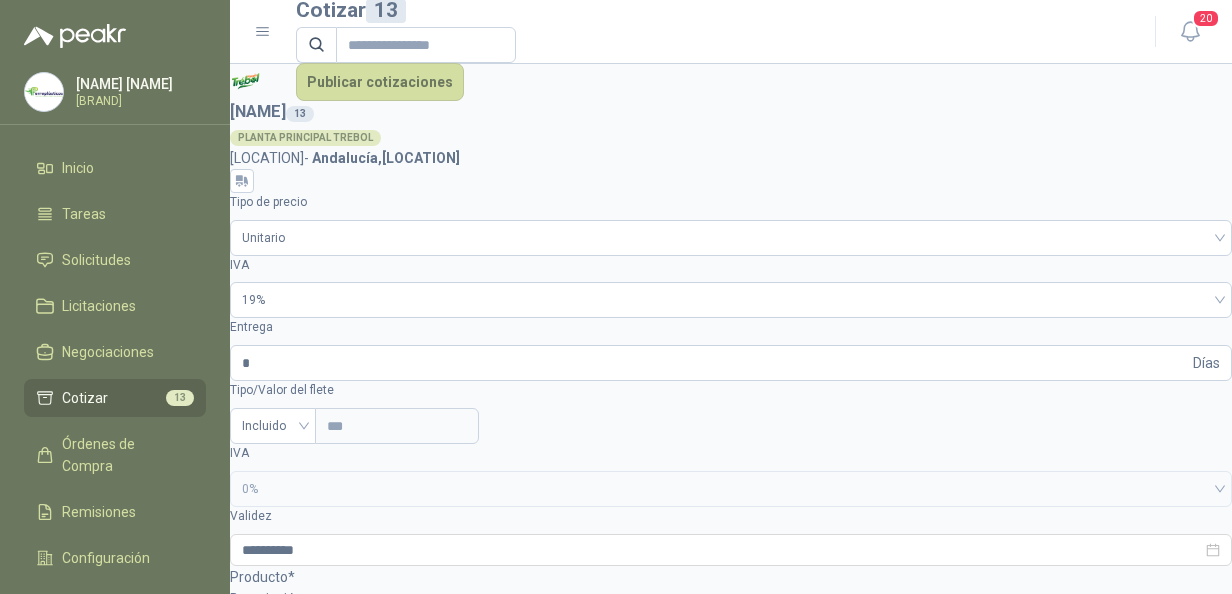 click at bounding box center [259, 1284] 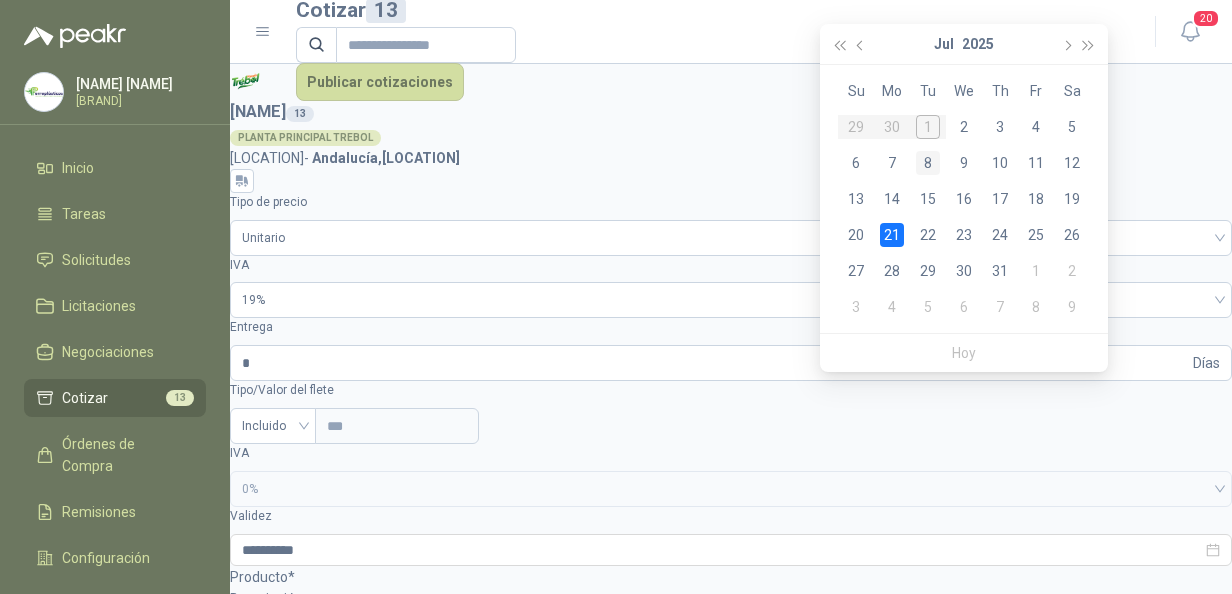 click on "8" at bounding box center (0, 0) 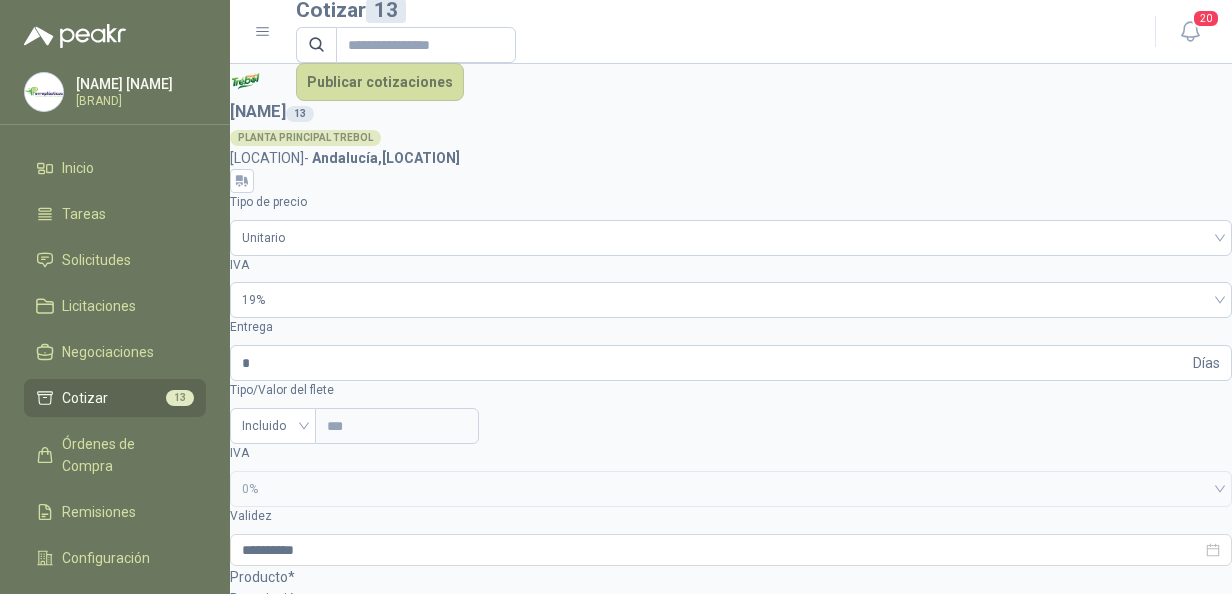 click at bounding box center [258, 1284] 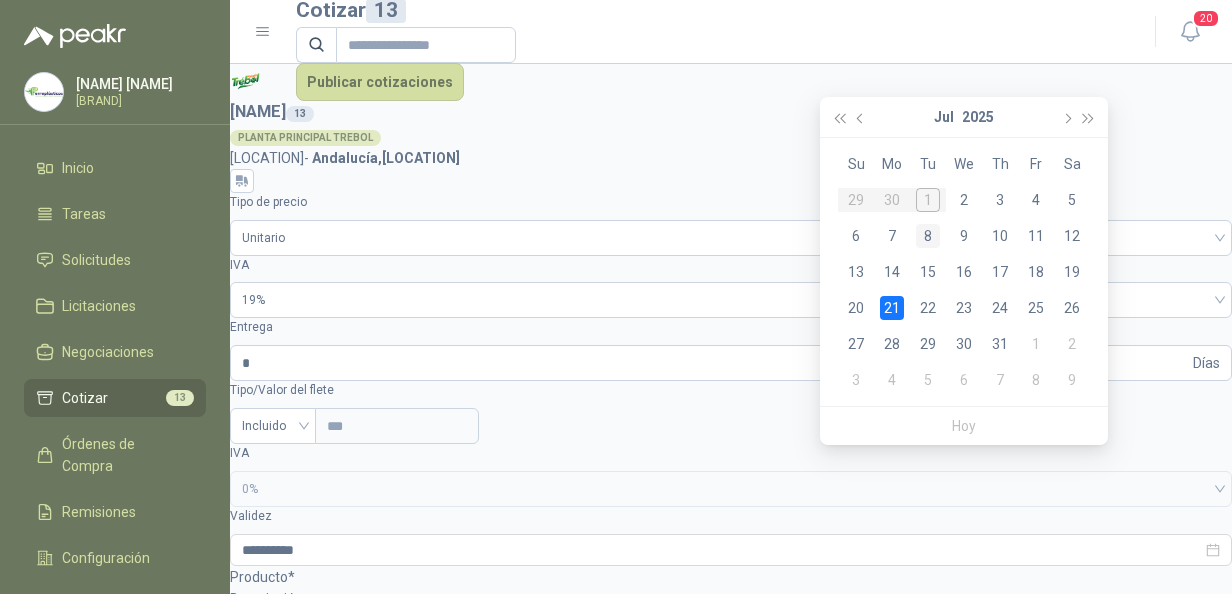 click on "8" at bounding box center [0, 0] 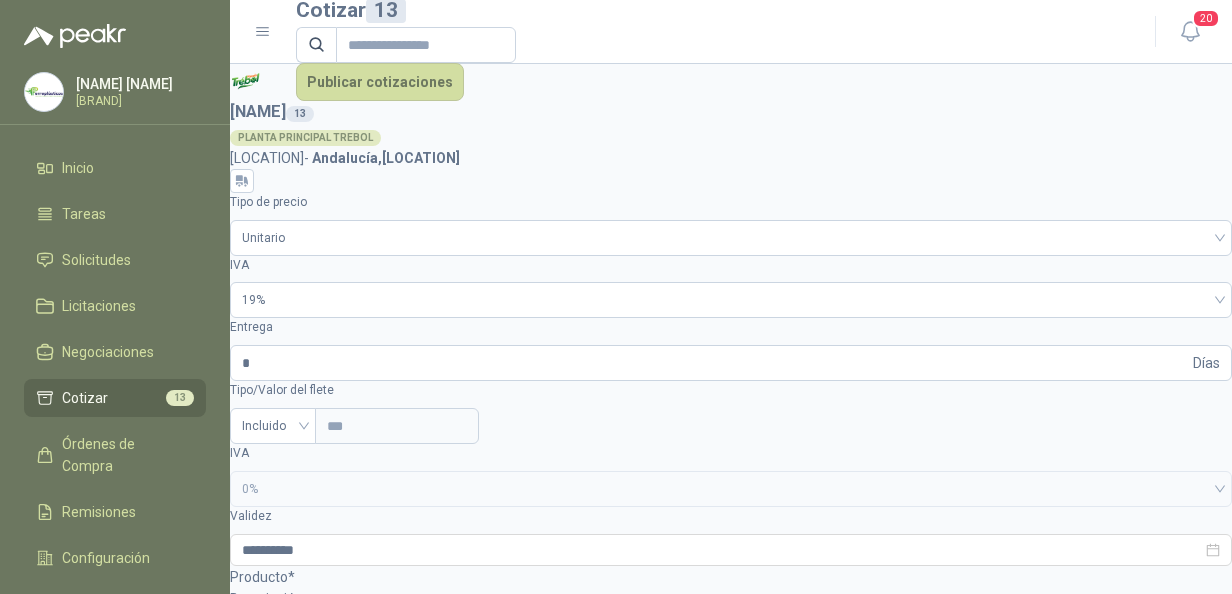 click at bounding box center (259, 1284) 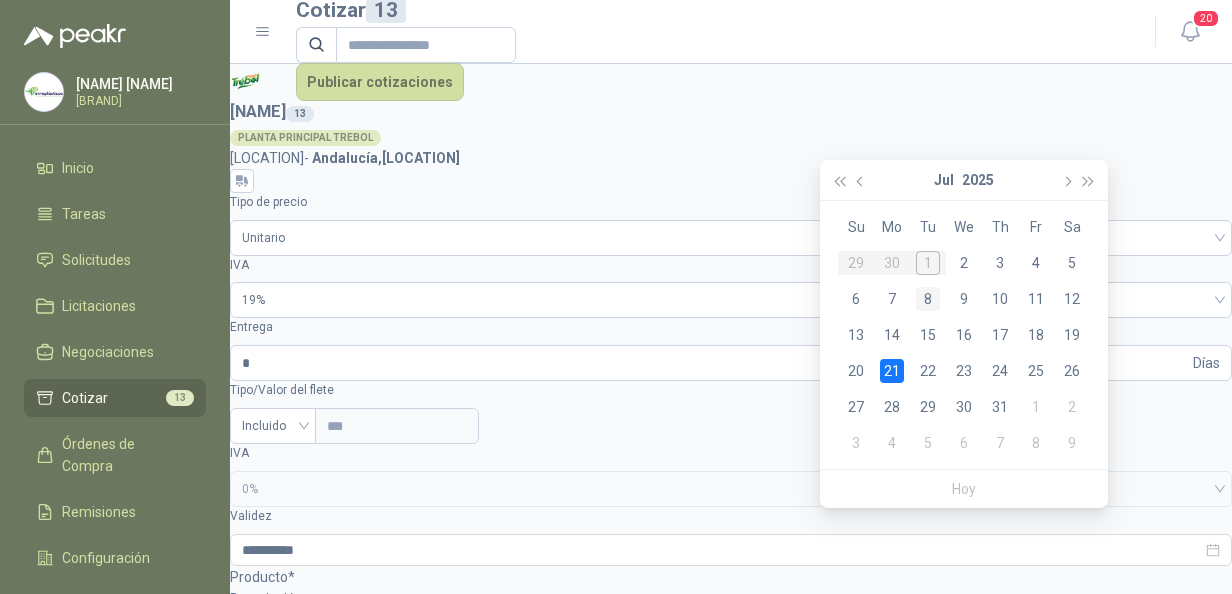click on "8" at bounding box center [0, 0] 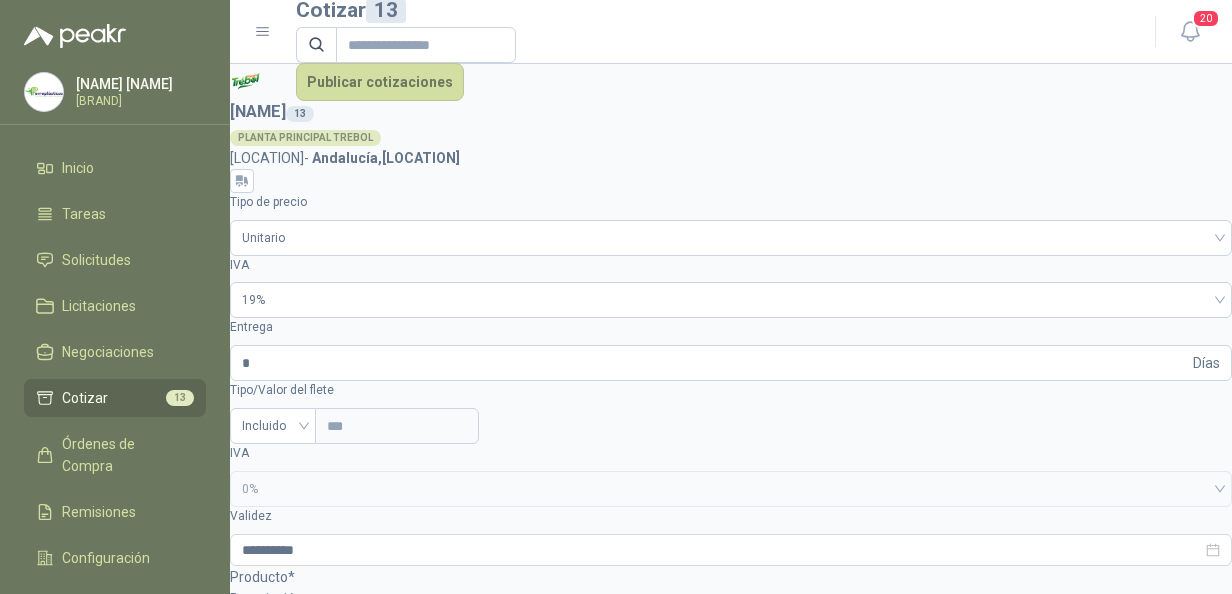 scroll, scrollTop: 500, scrollLeft: 0, axis: vertical 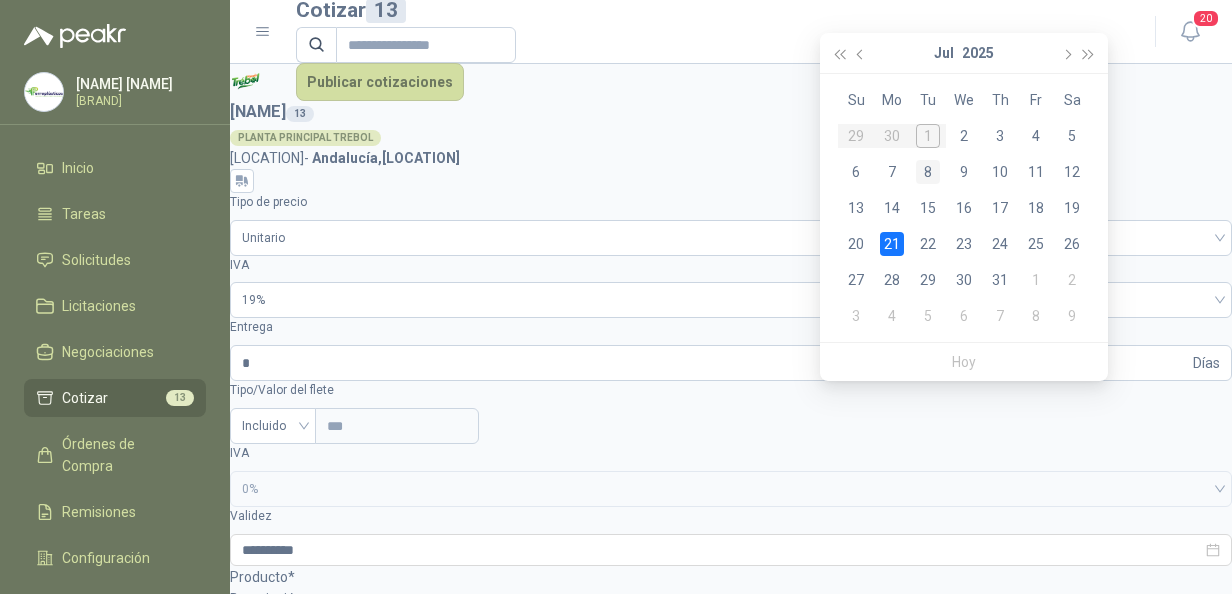 click on "8" at bounding box center (0, 0) 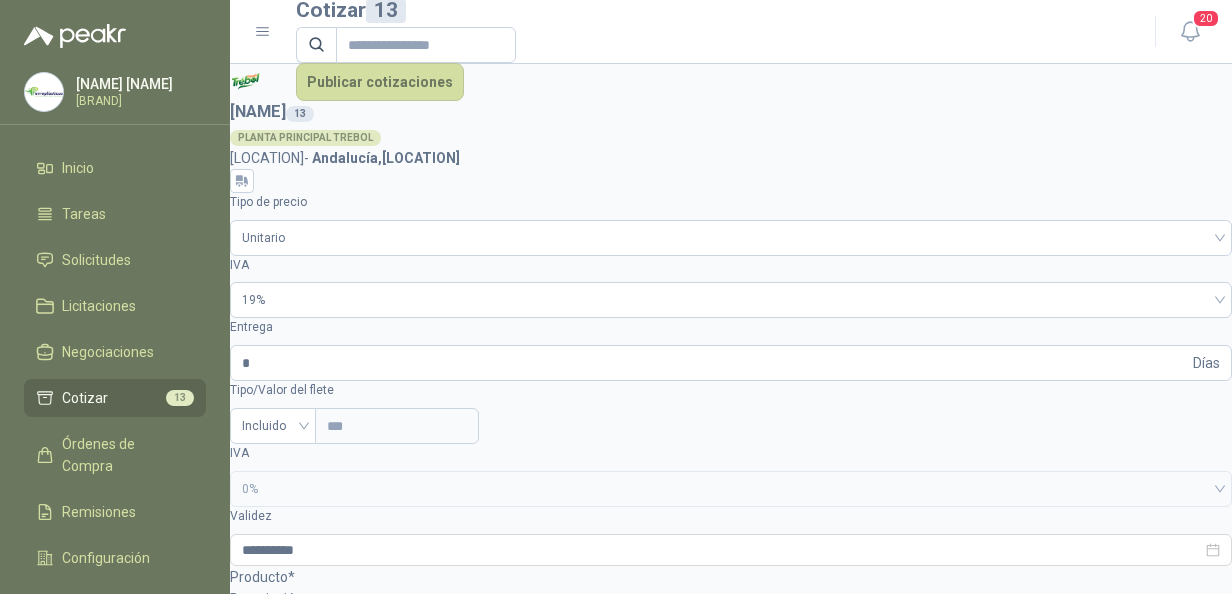 click at bounding box center (258, 1284) 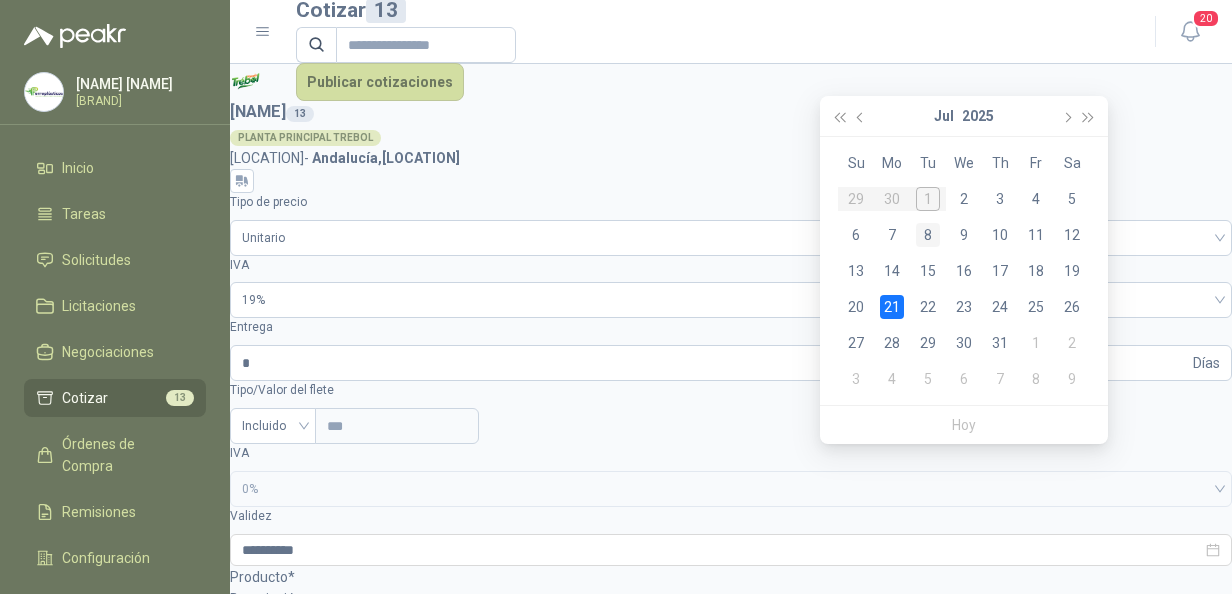 click on "8" at bounding box center [0, 0] 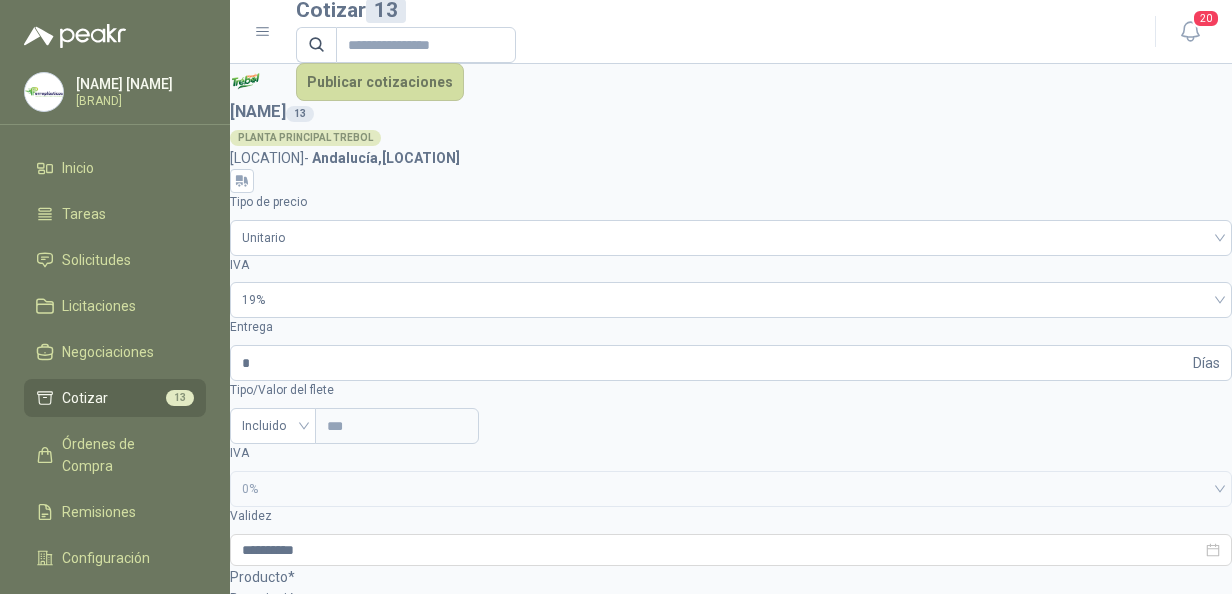 click at bounding box center (259, 1284) 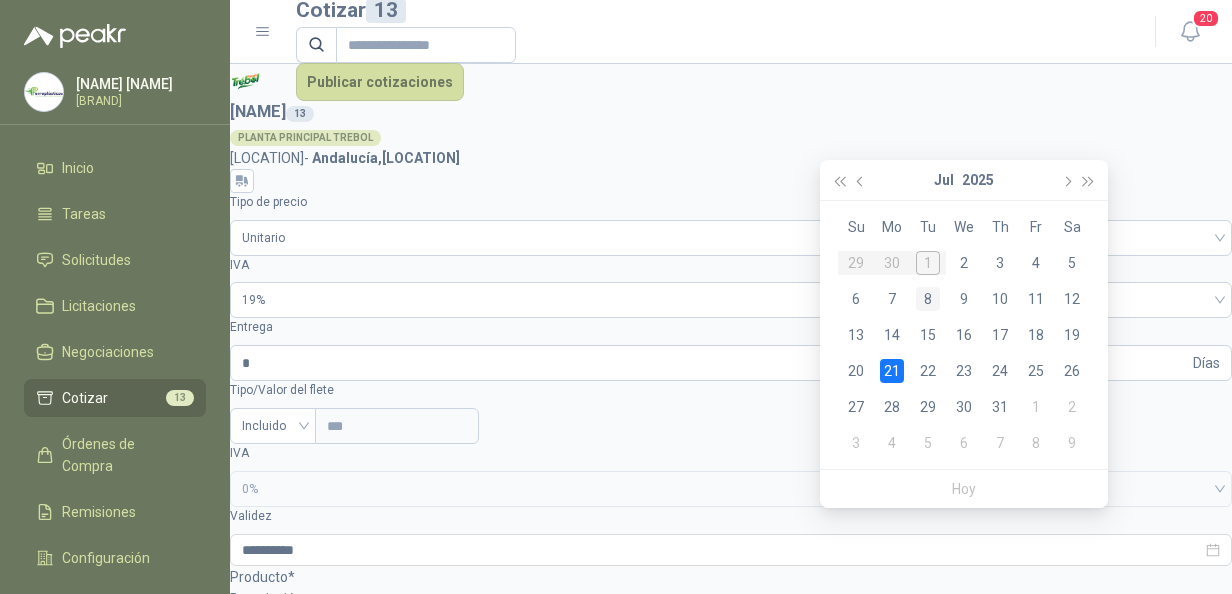 click on "8" at bounding box center [0, 0] 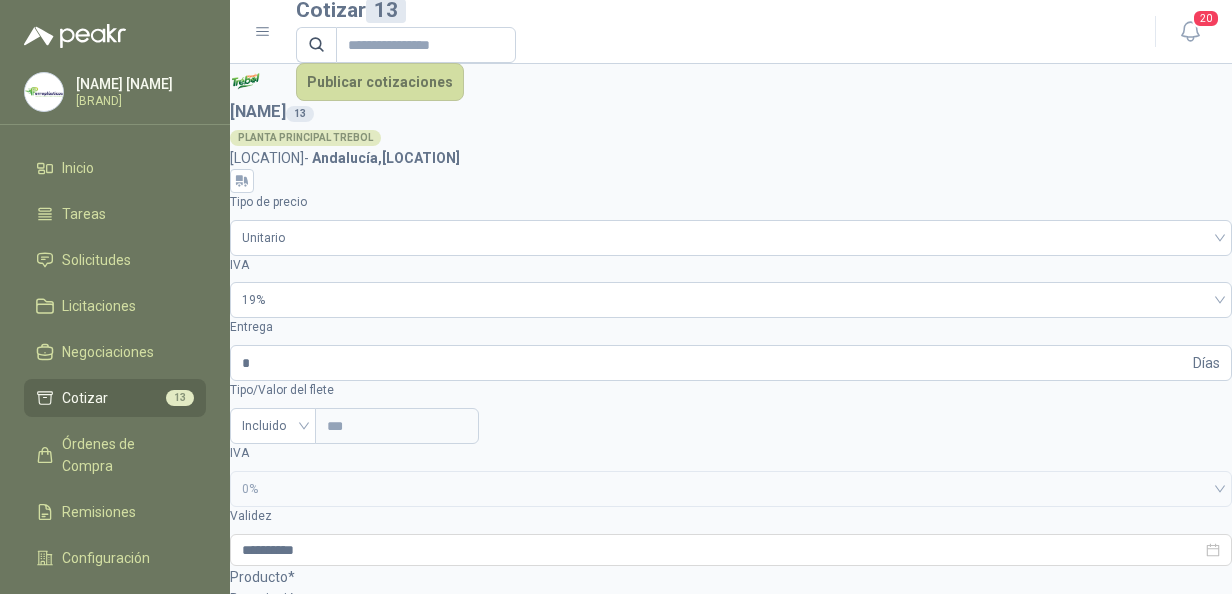 scroll, scrollTop: 576, scrollLeft: 0, axis: vertical 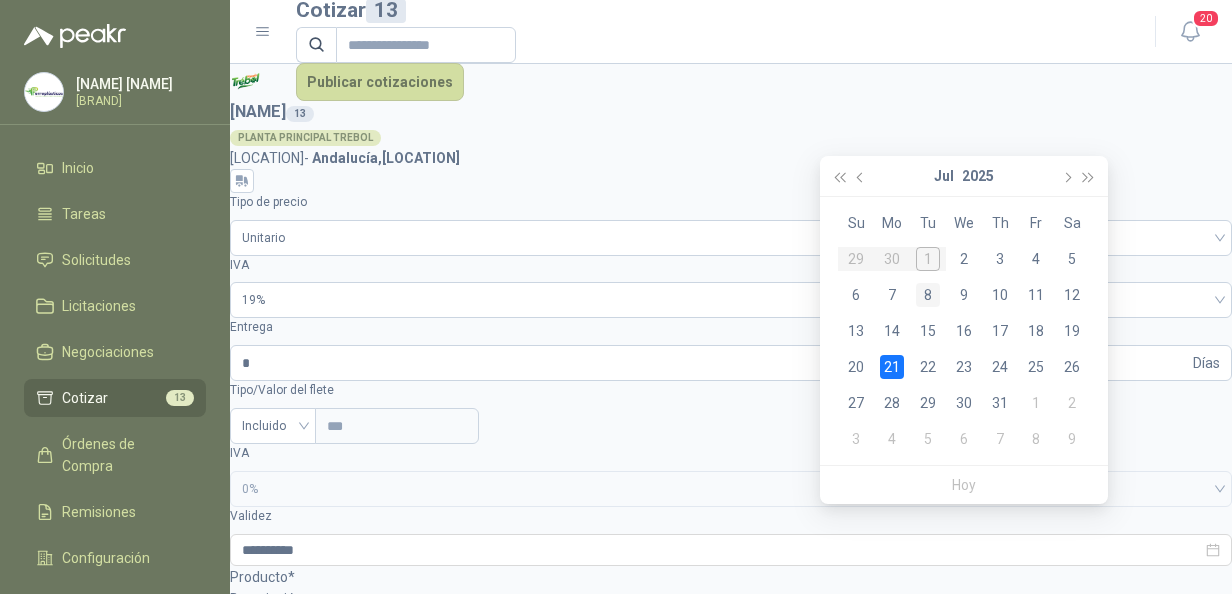 click on "8" at bounding box center [0, 0] 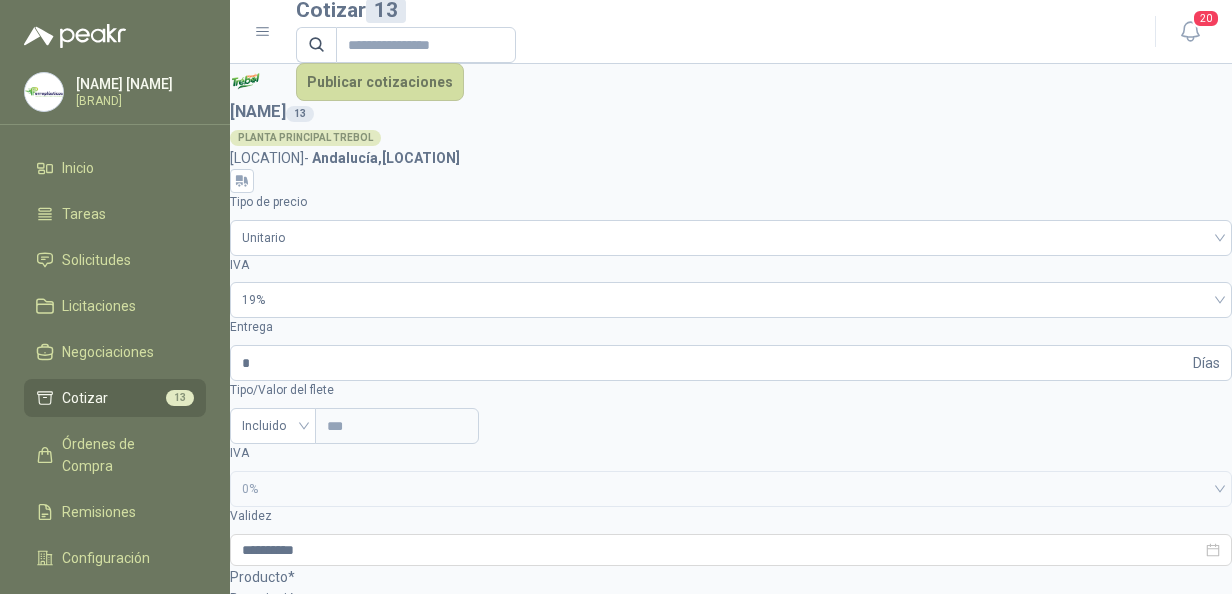 scroll, scrollTop: 0, scrollLeft: 0, axis: both 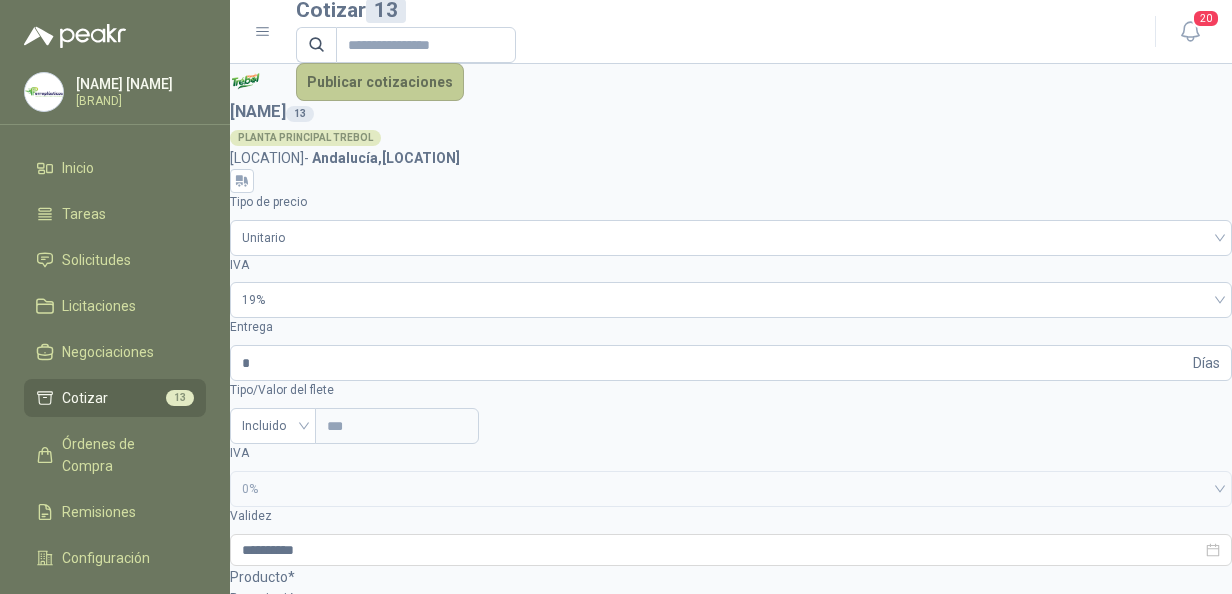 click on "Publicar cotizaciones" at bounding box center [380, 82] 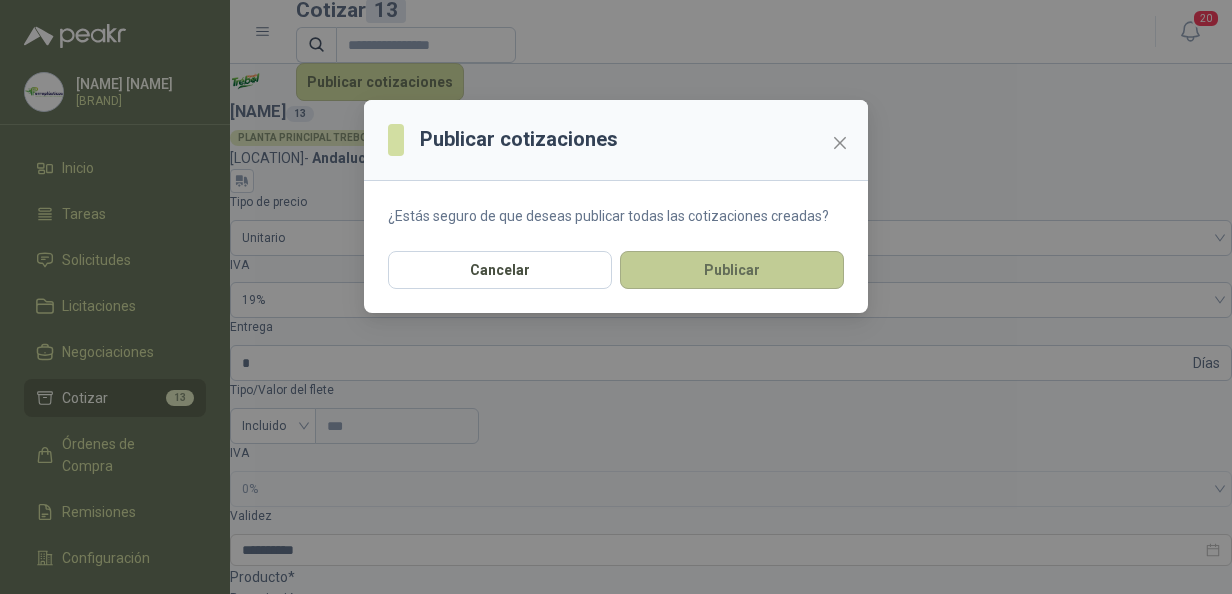 click on "Publicar" at bounding box center [0, 0] 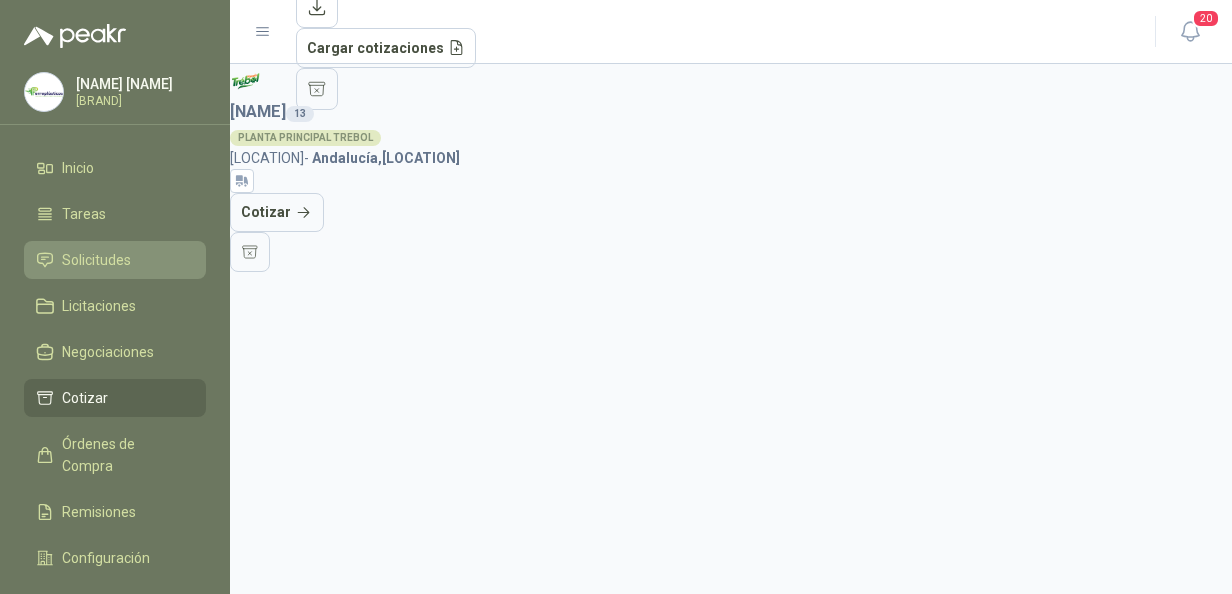 click on "Solicitudes" at bounding box center (96, 260) 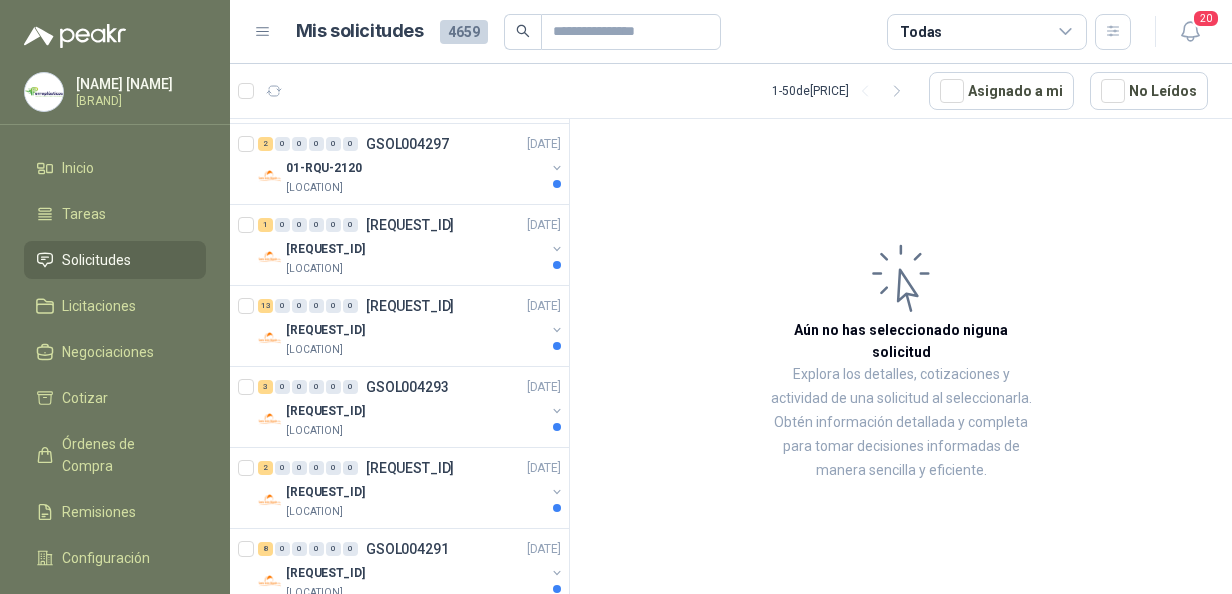 scroll, scrollTop: 200, scrollLeft: 0, axis: vertical 